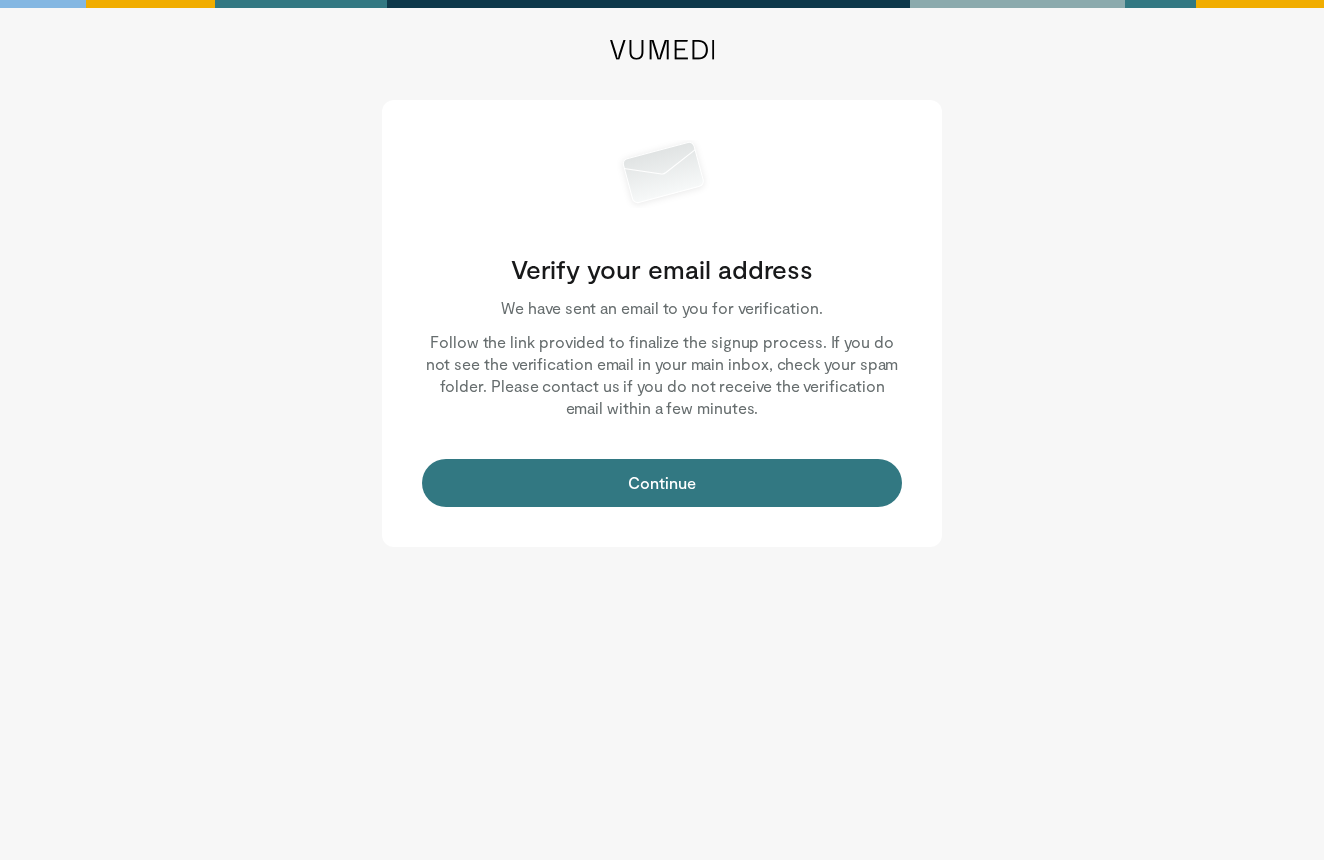 scroll, scrollTop: 0, scrollLeft: 0, axis: both 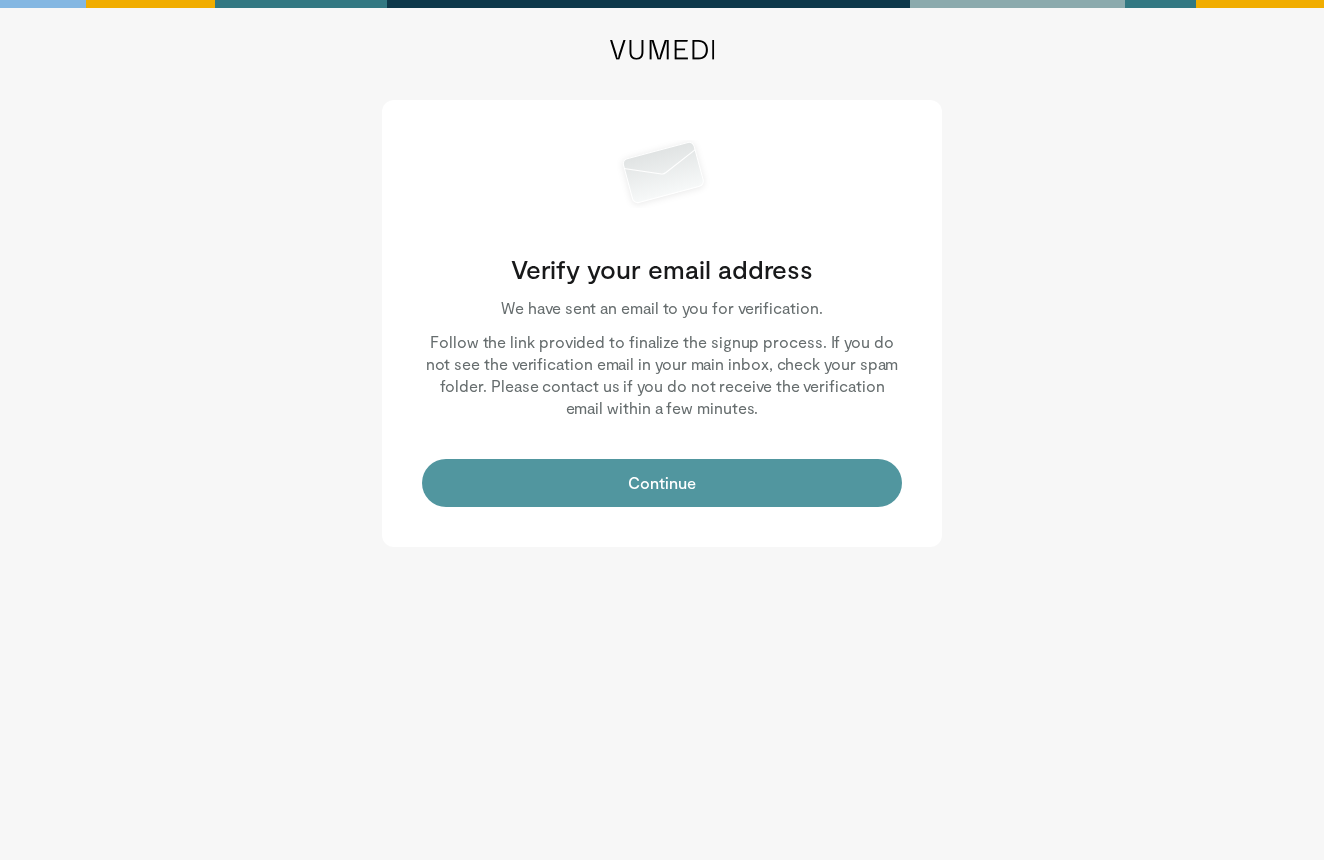 click on "Continue" at bounding box center [662, 483] 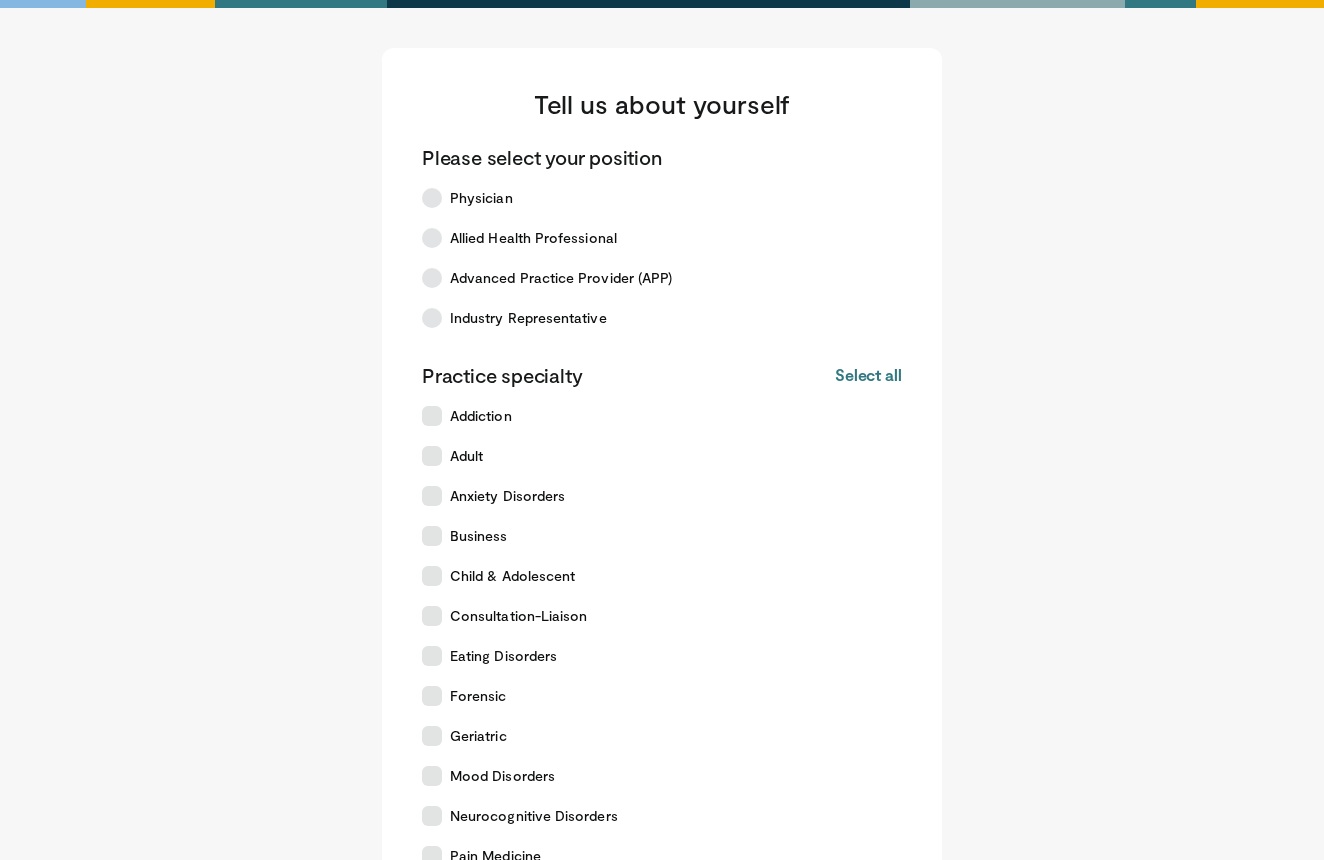 scroll, scrollTop: 0, scrollLeft: 0, axis: both 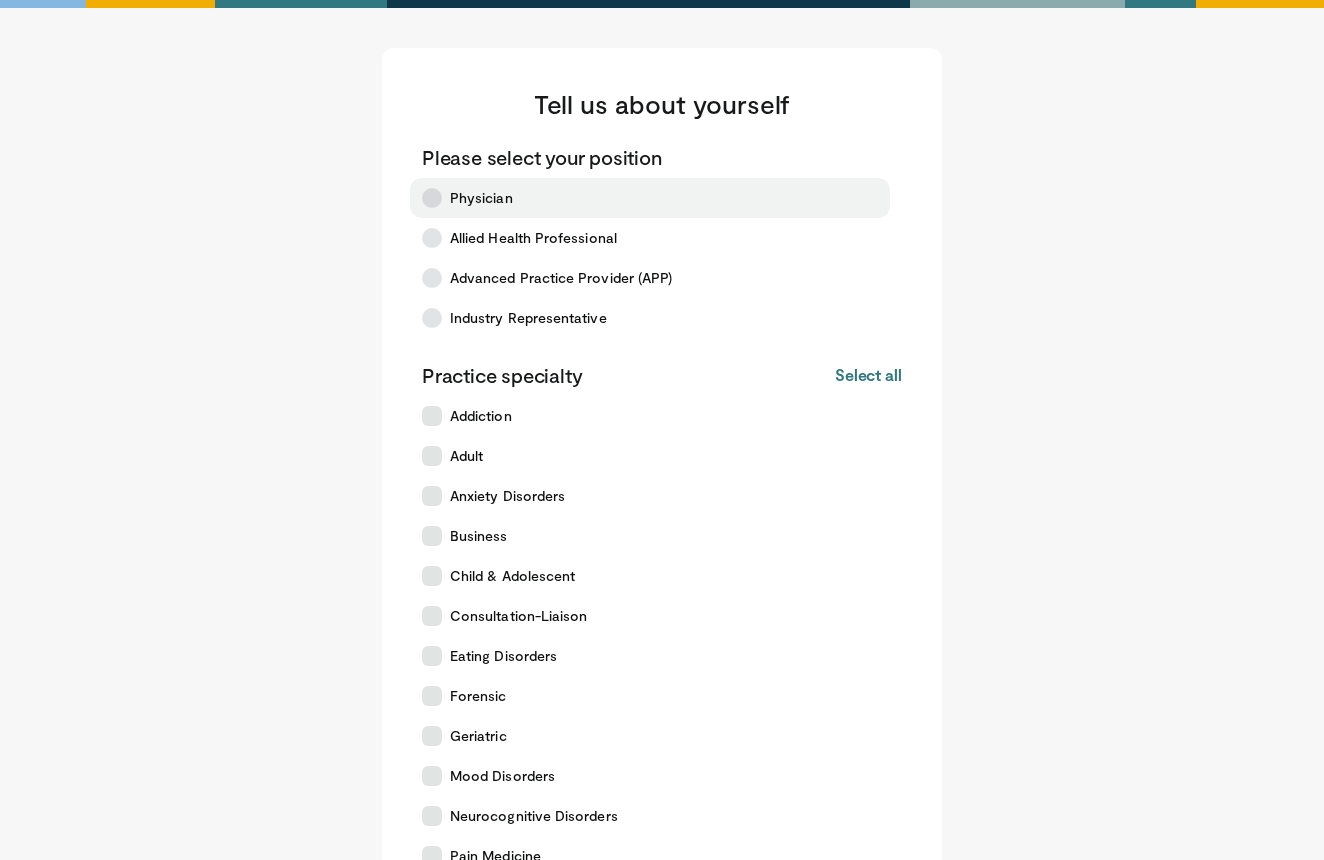 click at bounding box center [432, 198] 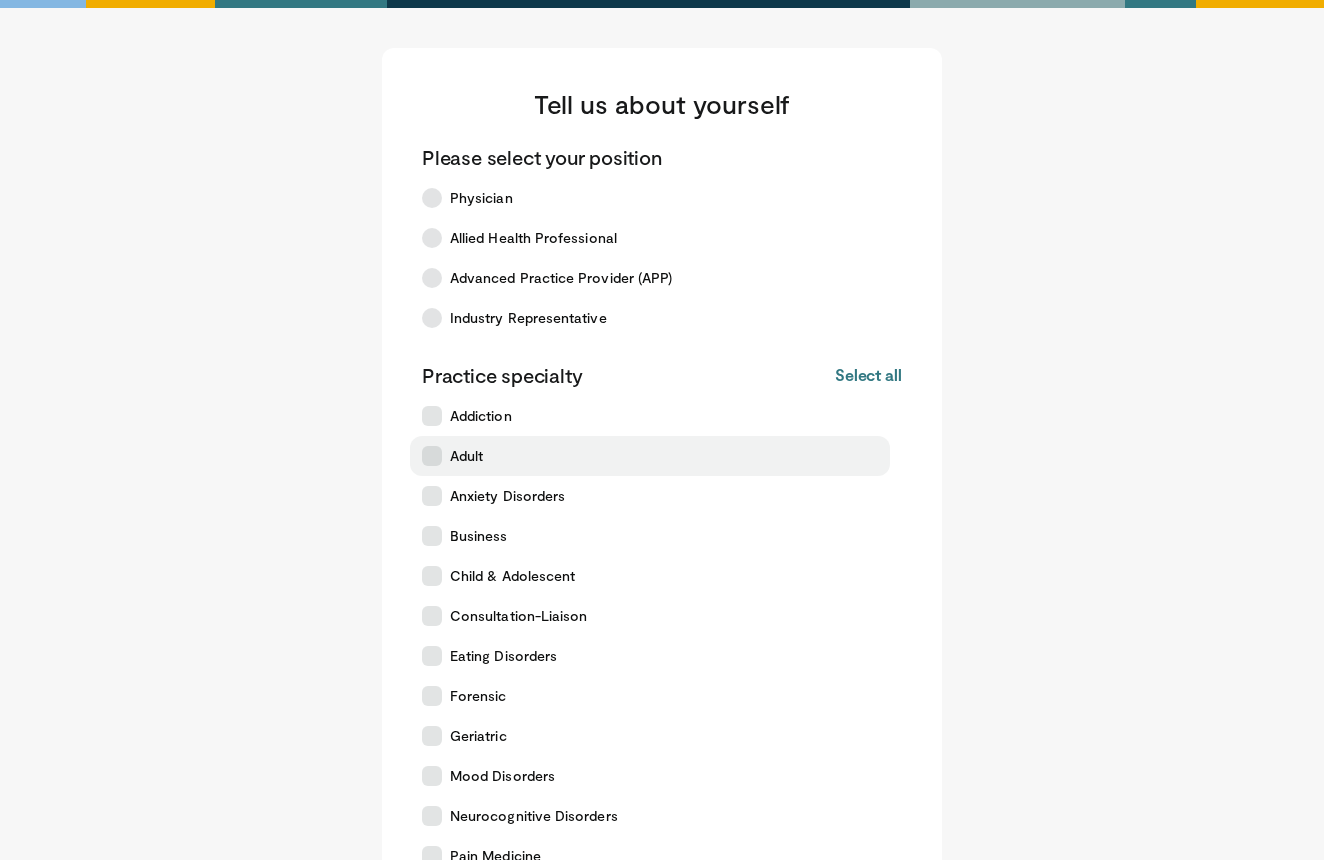 click at bounding box center [432, 456] 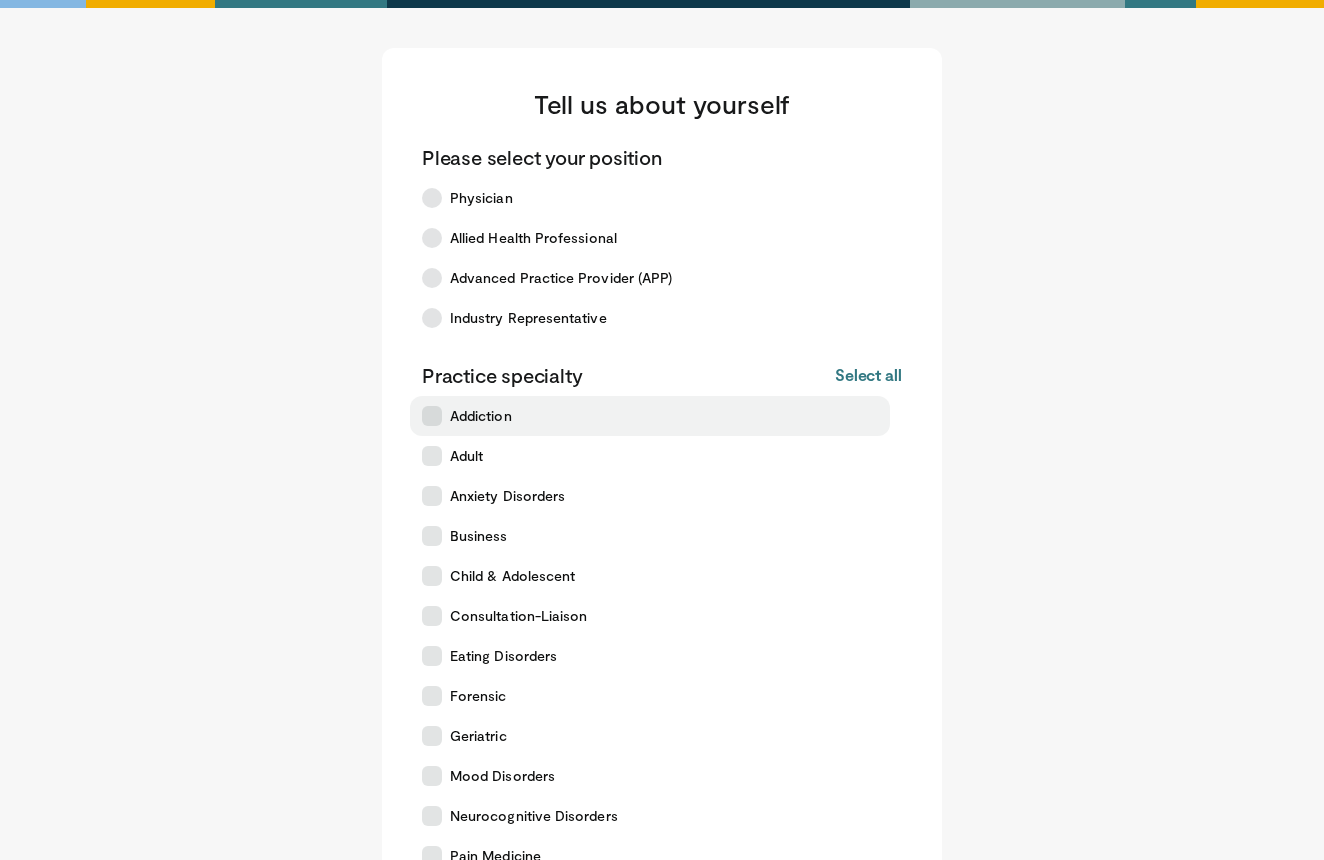 click at bounding box center [432, 416] 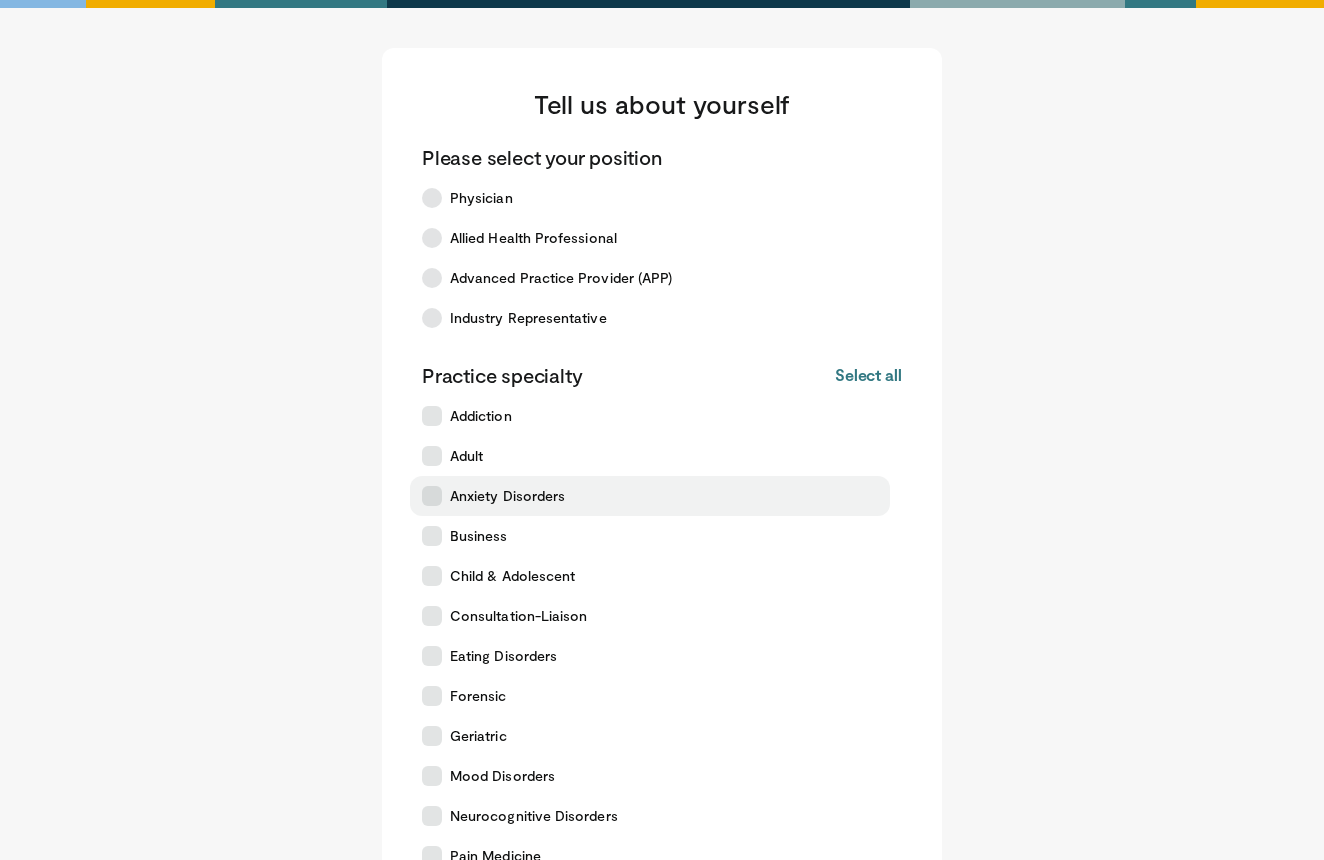 click at bounding box center (432, 496) 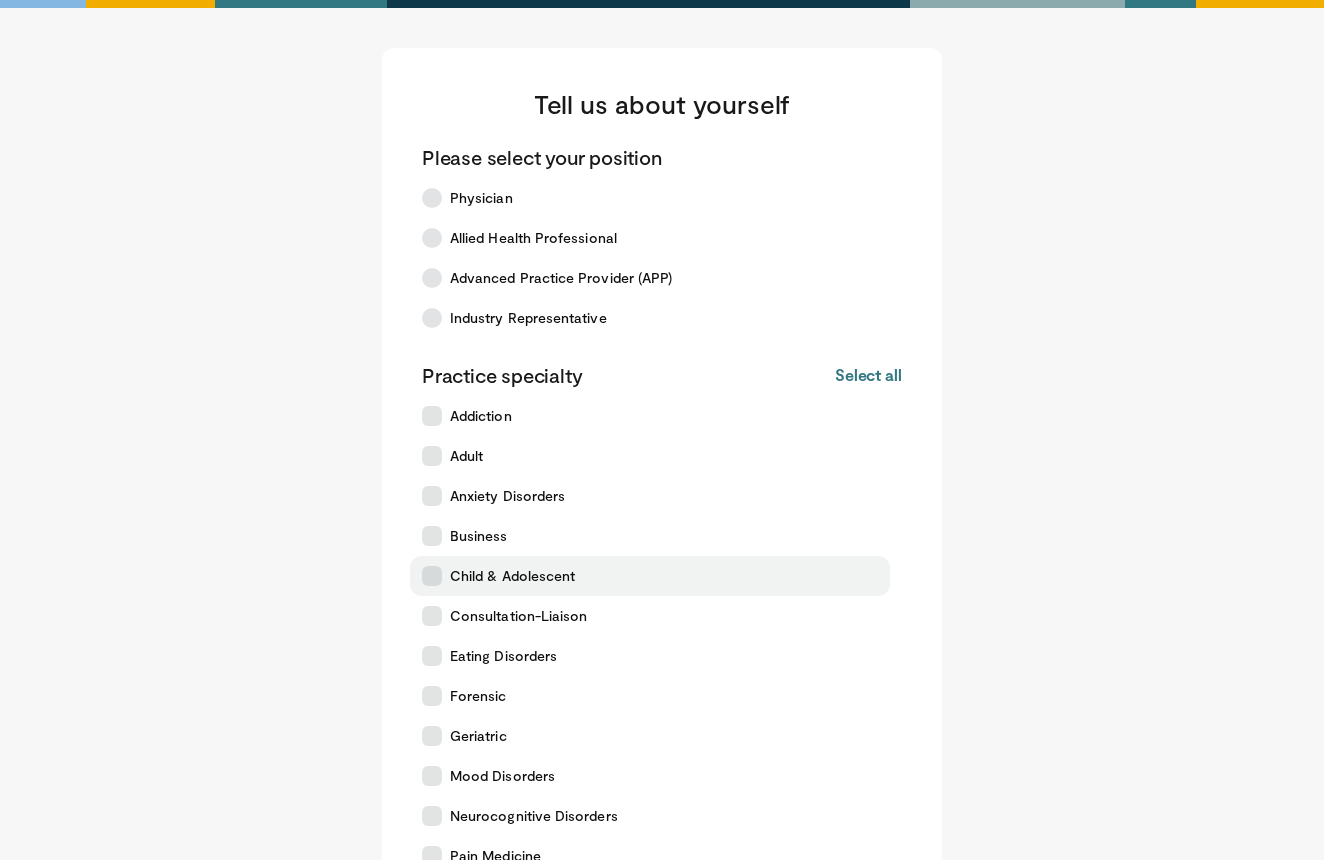 click at bounding box center (432, 576) 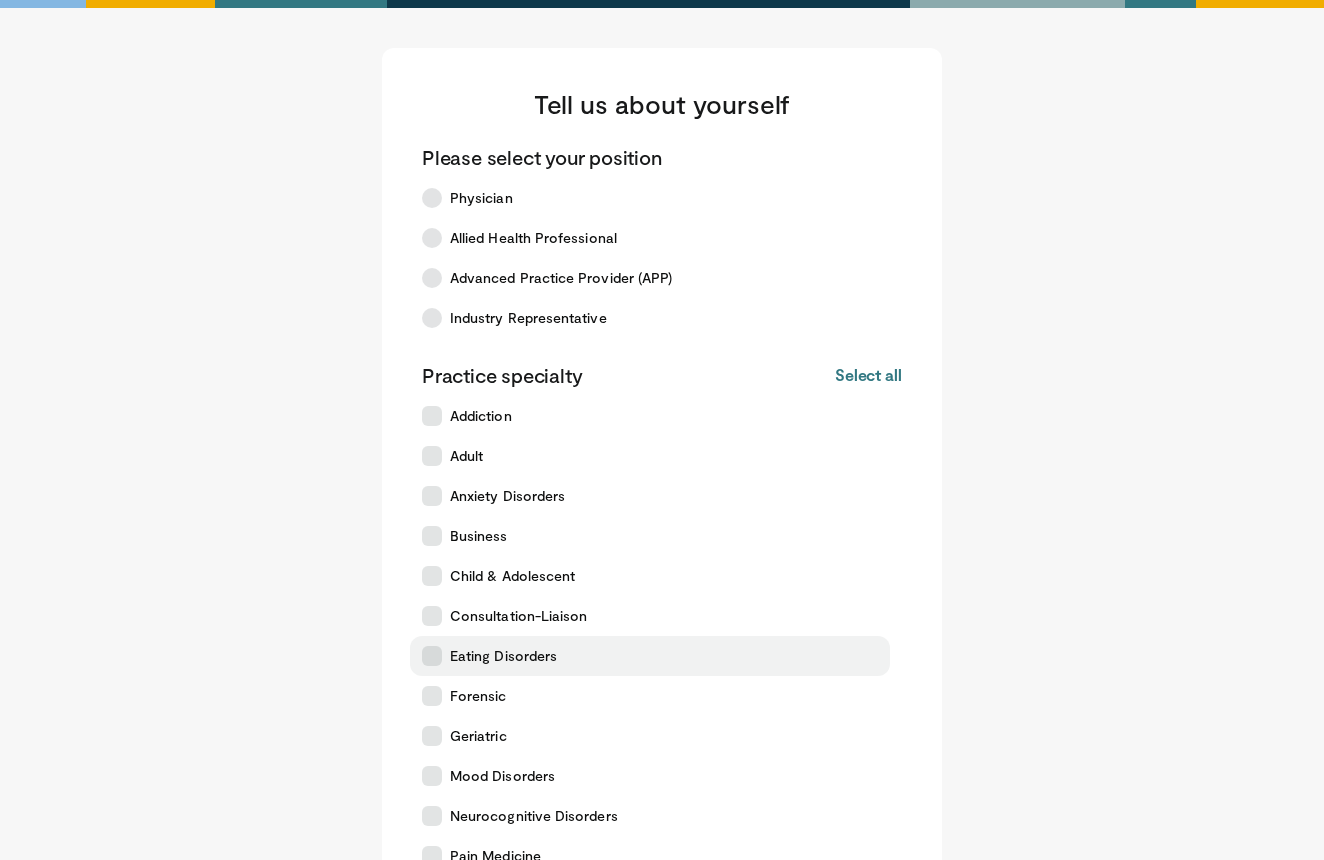 click at bounding box center (432, 656) 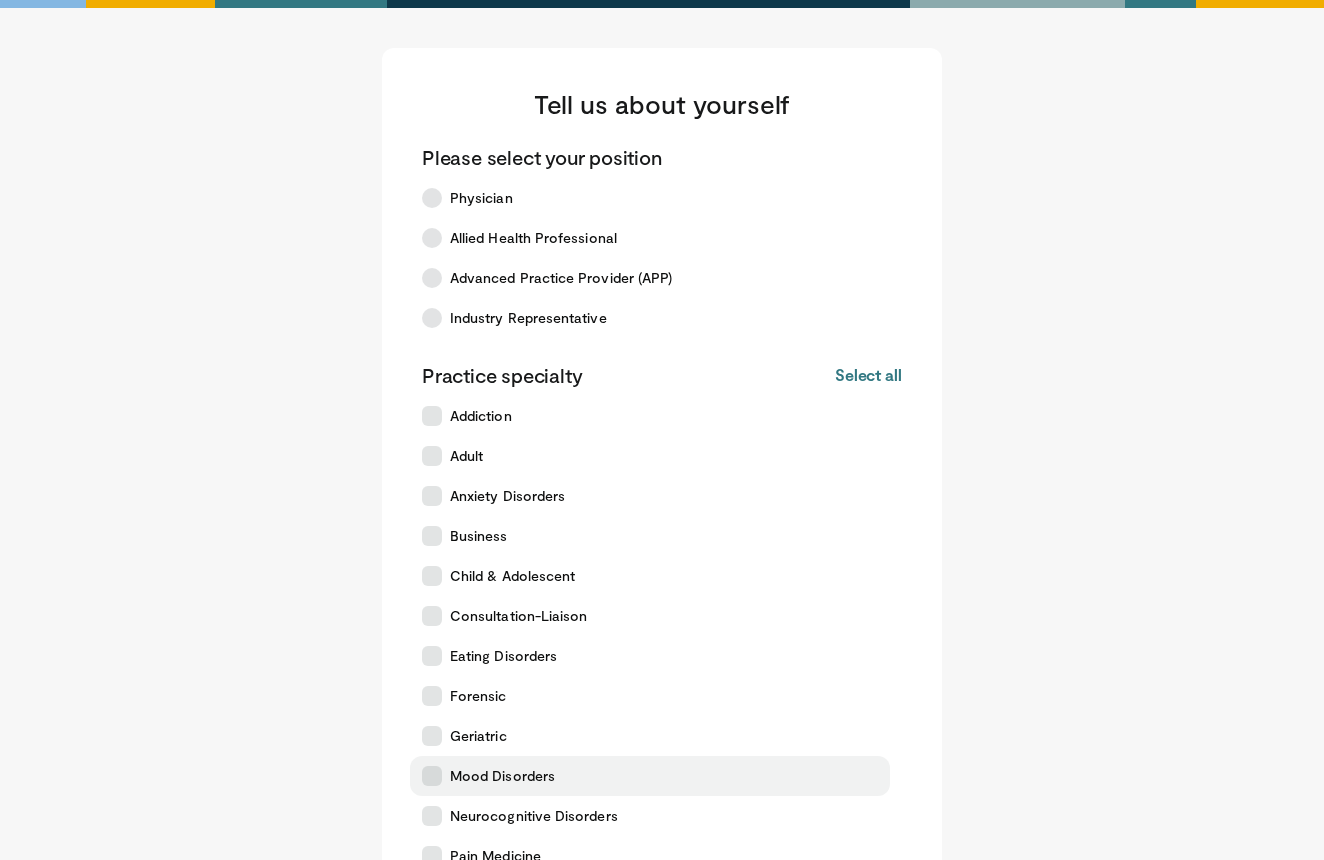 click at bounding box center [432, 776] 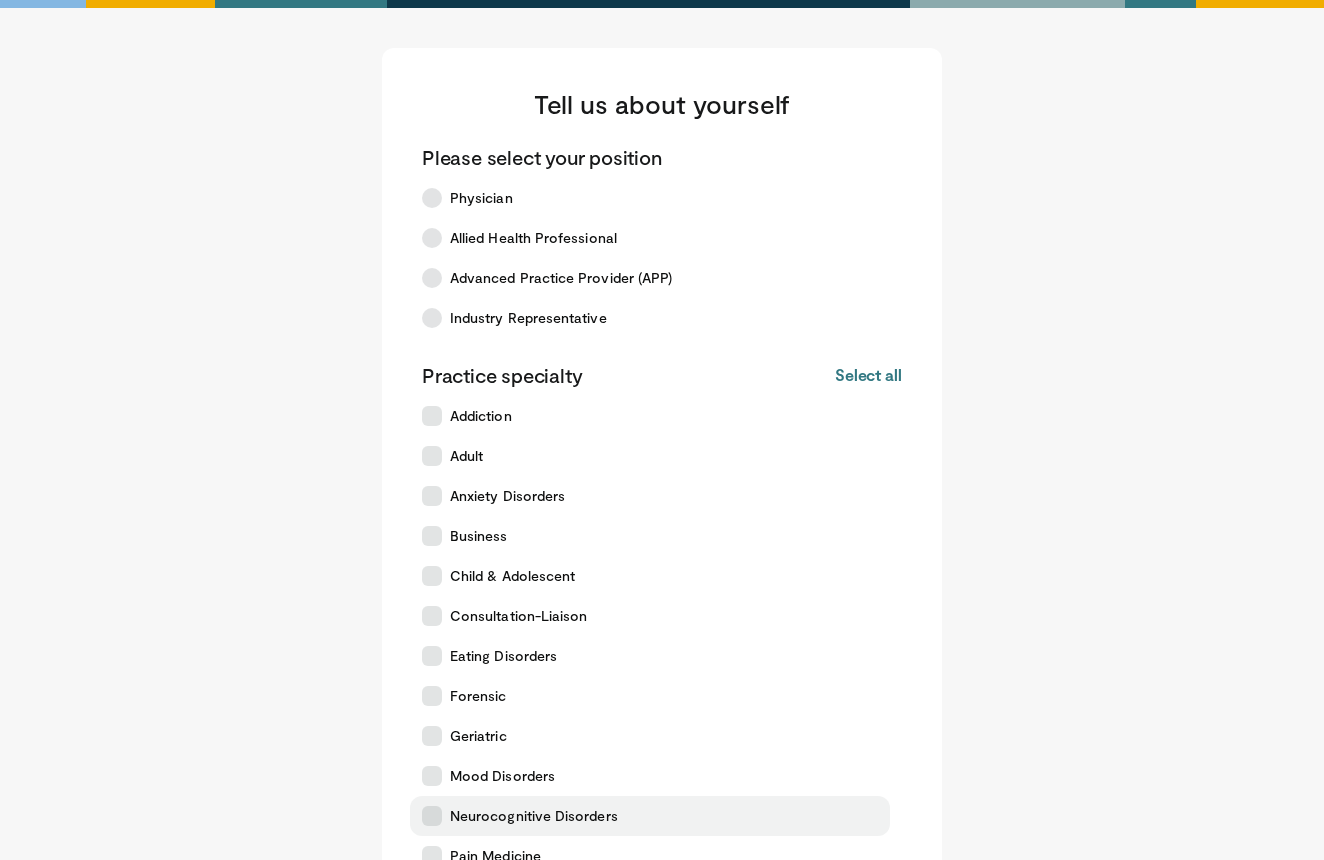 click at bounding box center [432, 816] 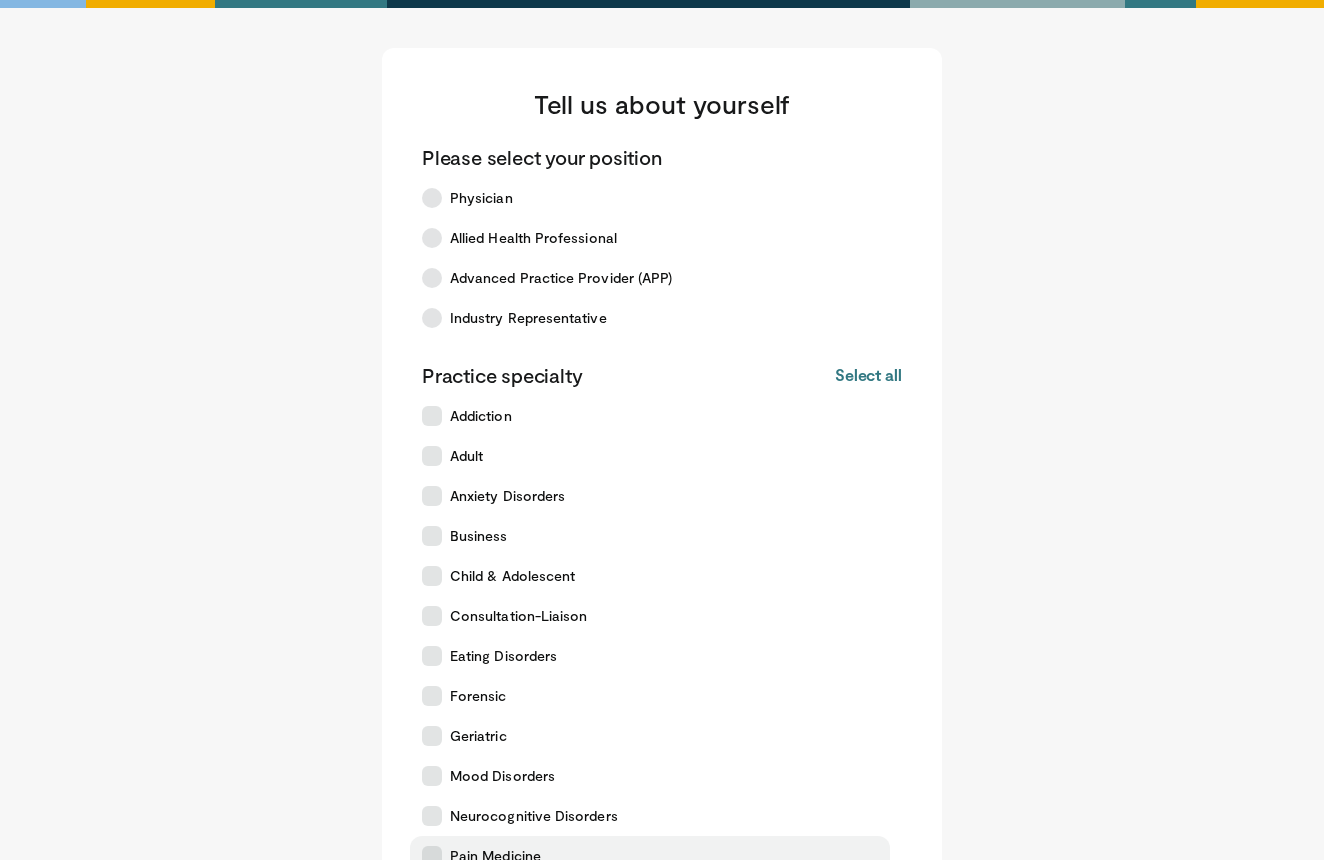 click at bounding box center [432, 856] 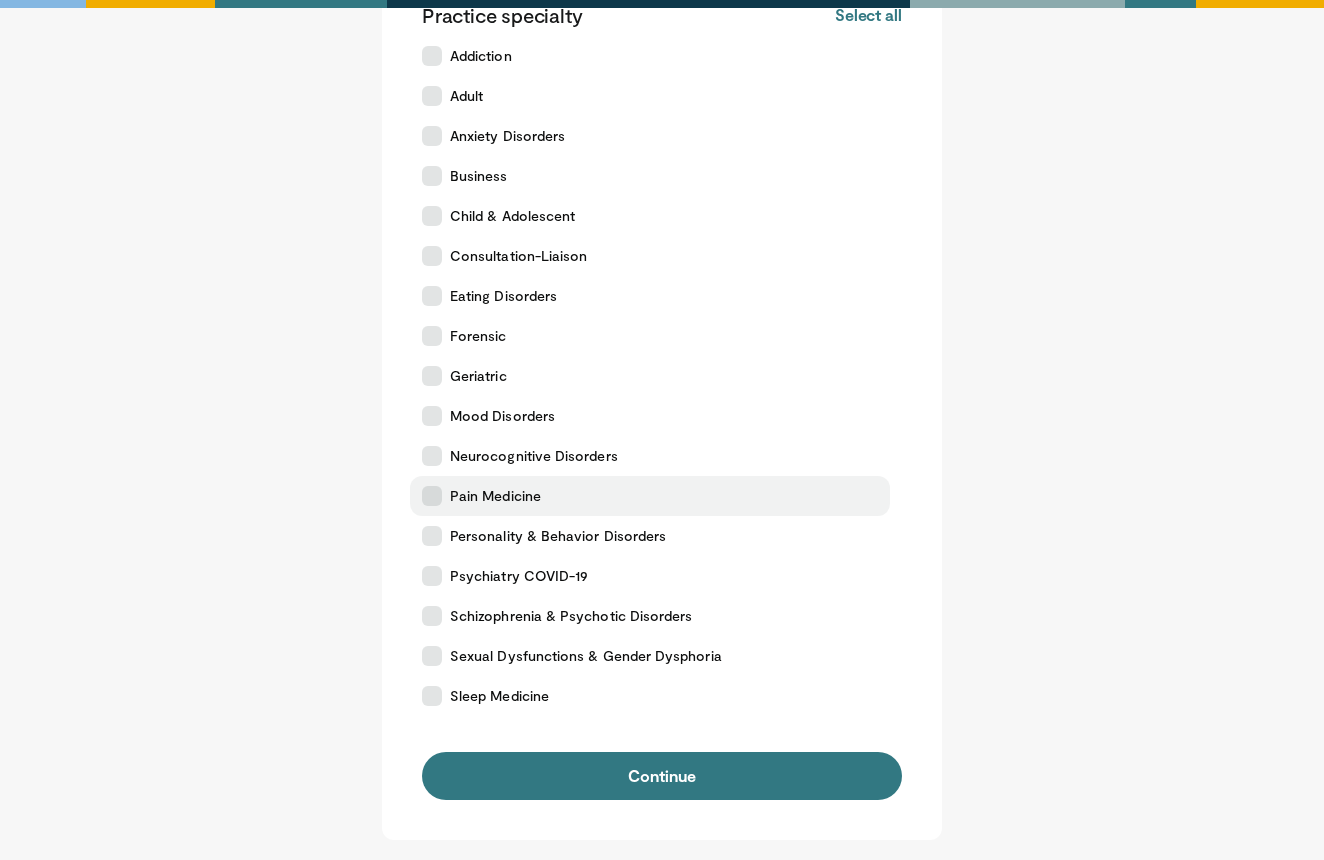 scroll, scrollTop: 461, scrollLeft: 0, axis: vertical 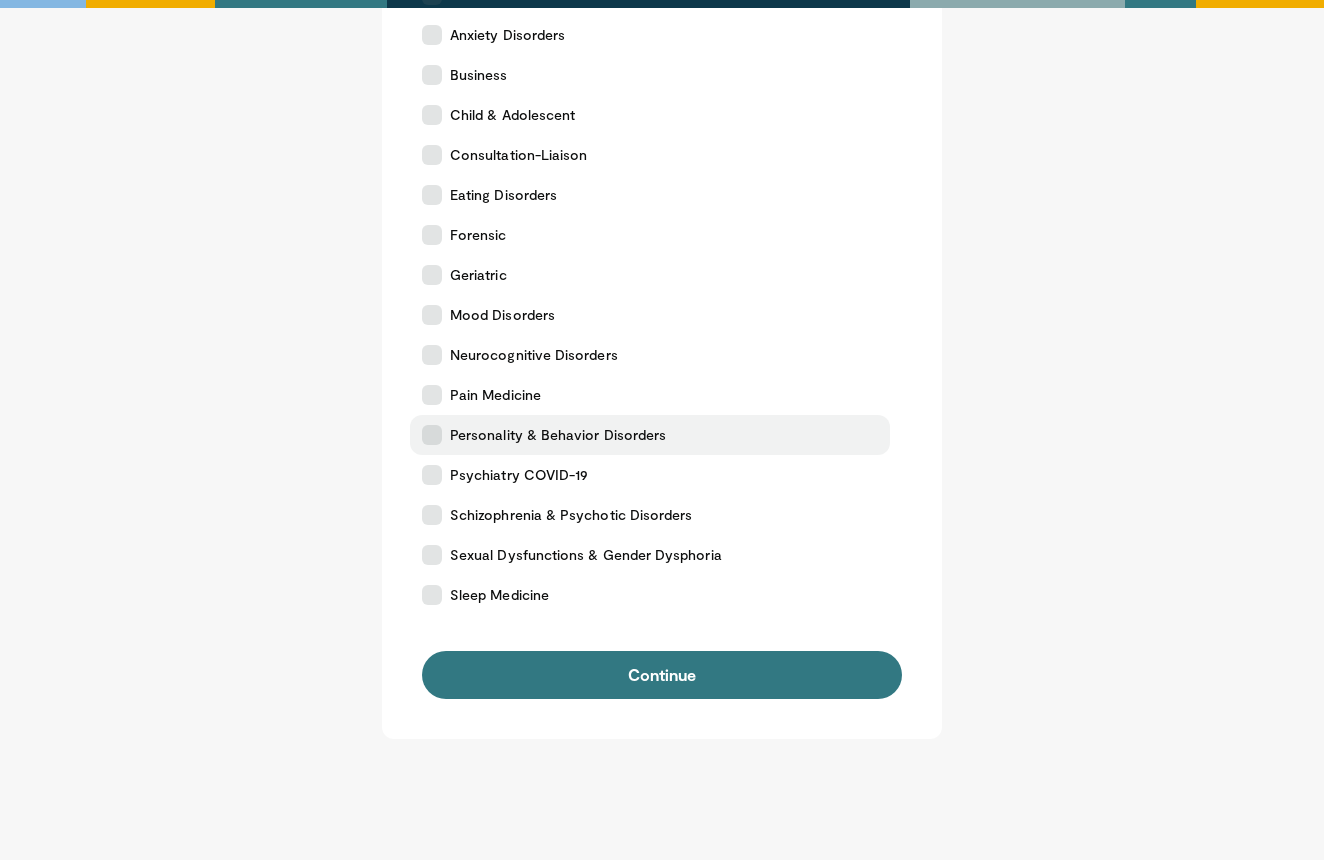 click at bounding box center [432, 435] 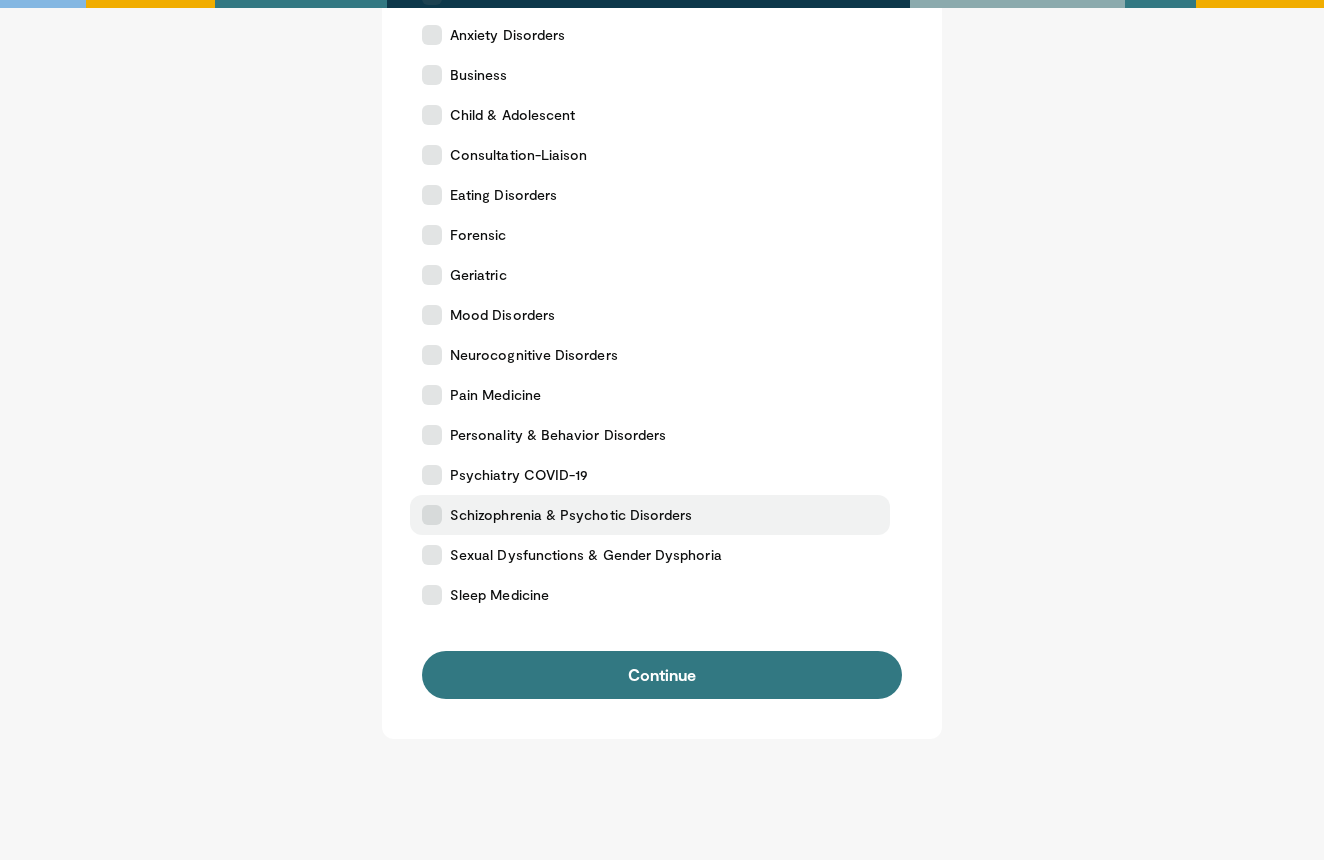 click at bounding box center (432, 515) 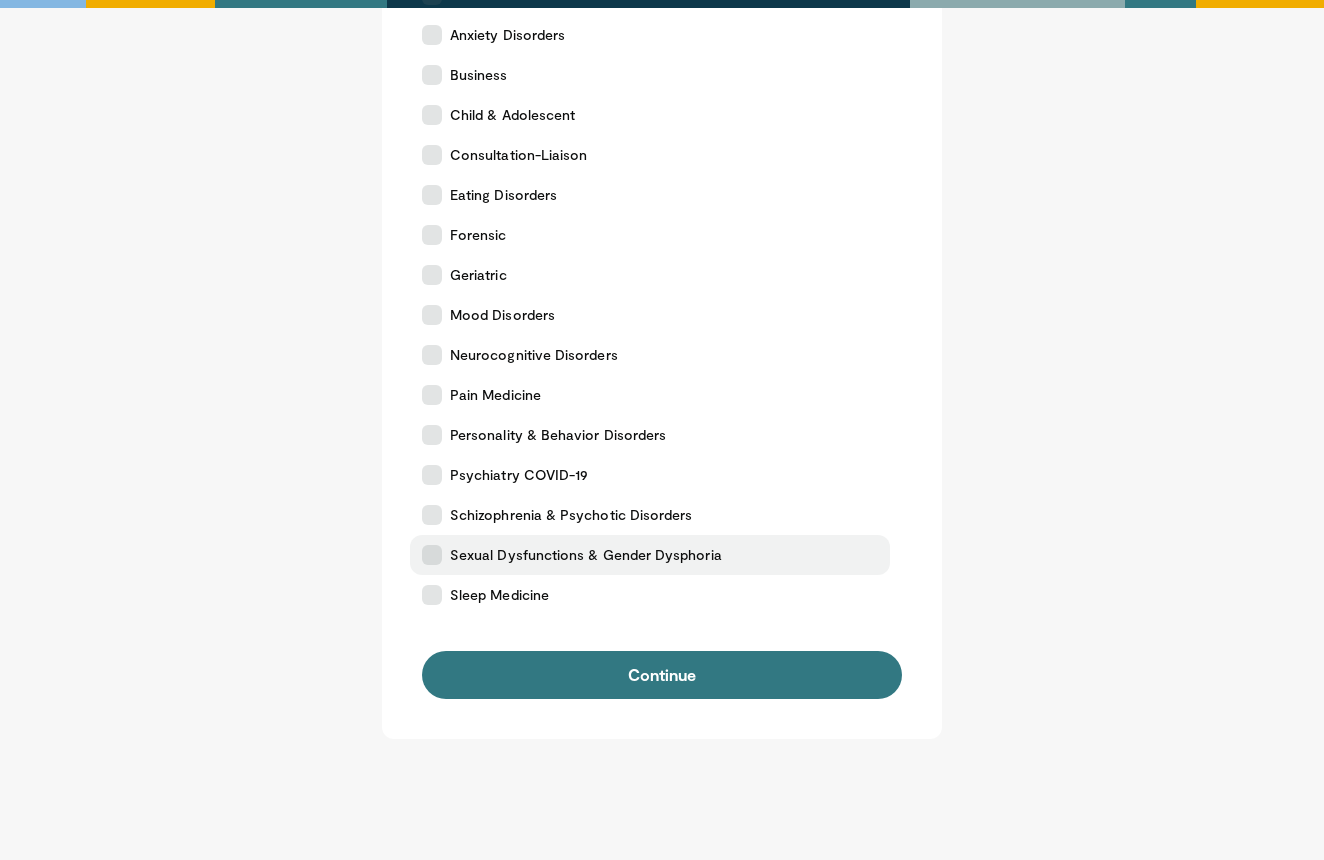 click at bounding box center (432, 555) 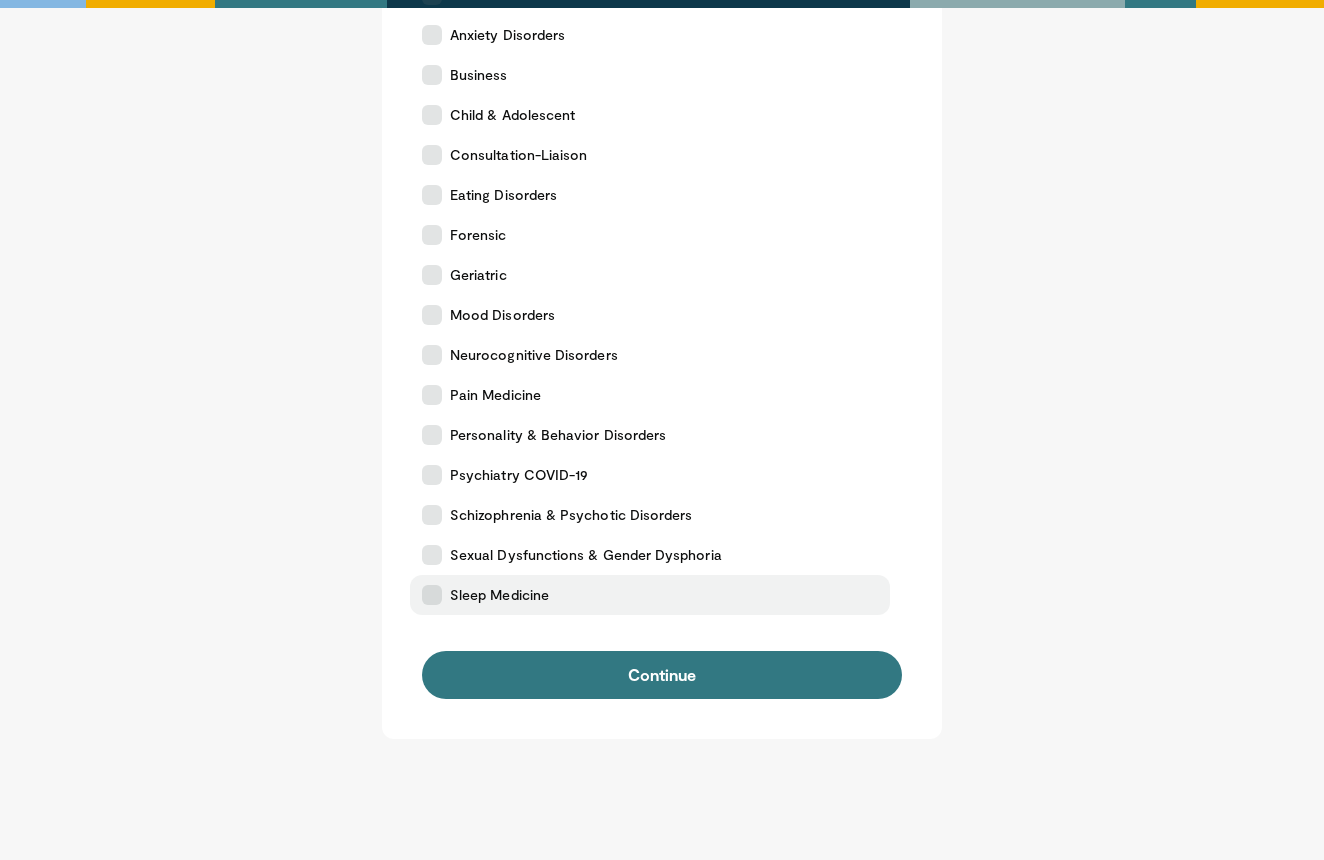 click at bounding box center (432, 595) 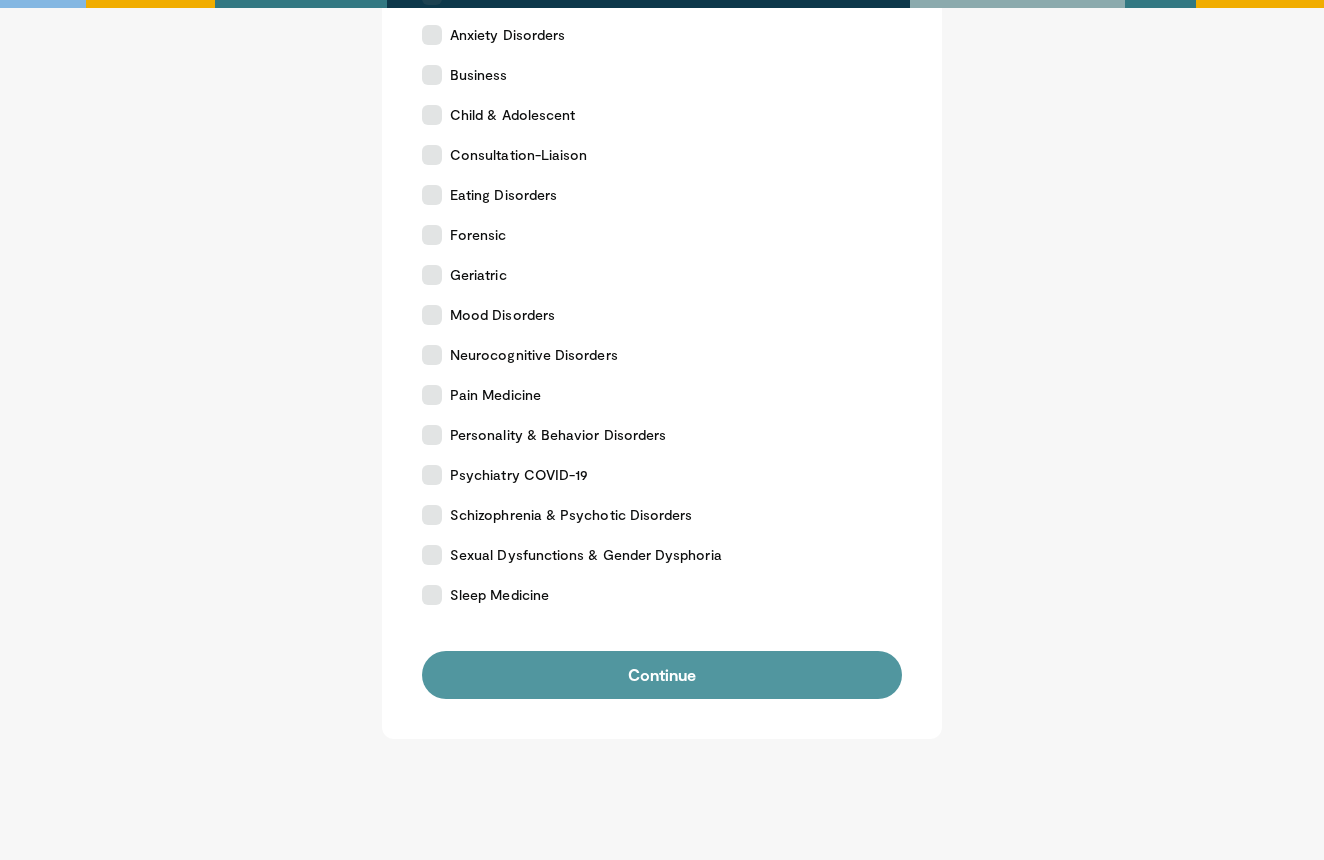 click on "Continue" at bounding box center [662, 675] 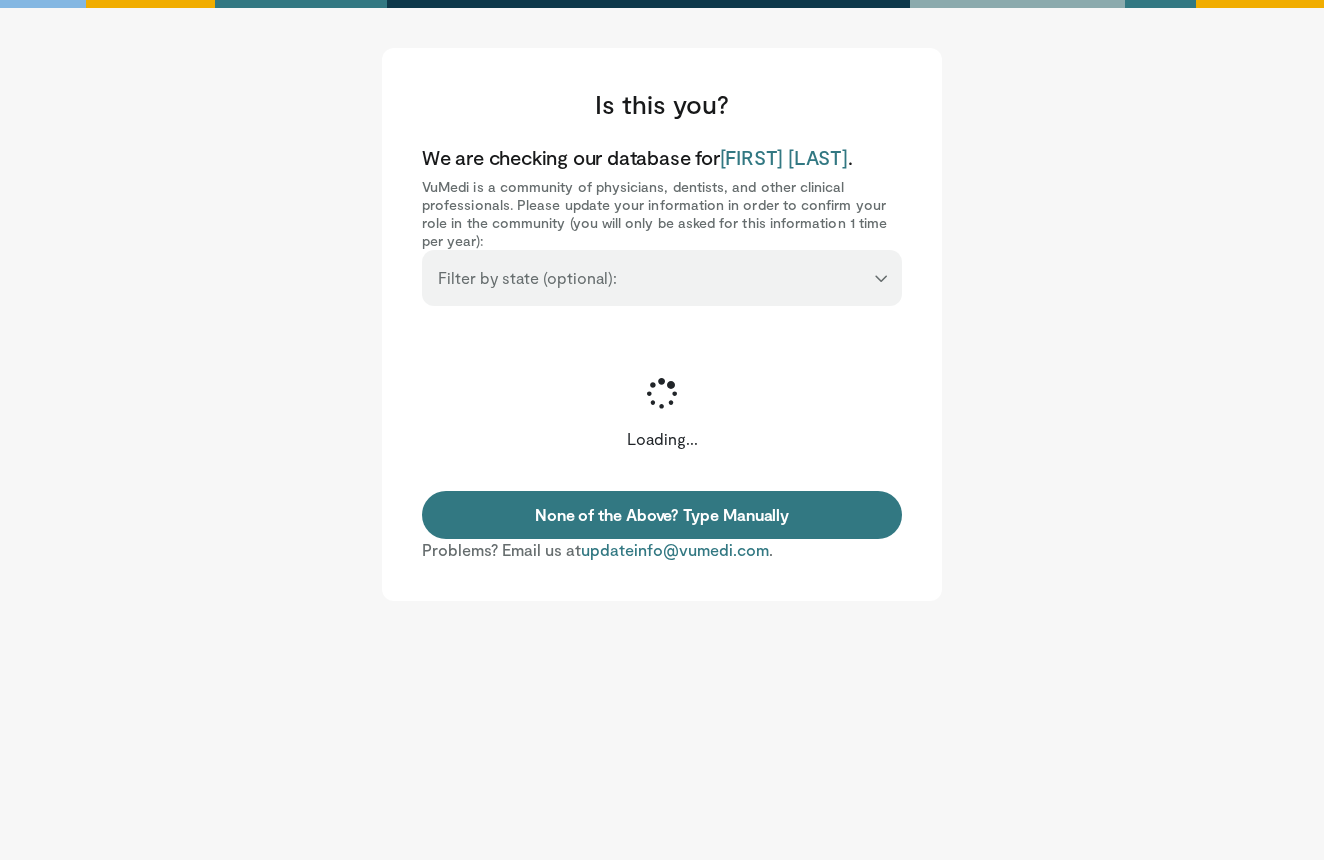scroll, scrollTop: 0, scrollLeft: 0, axis: both 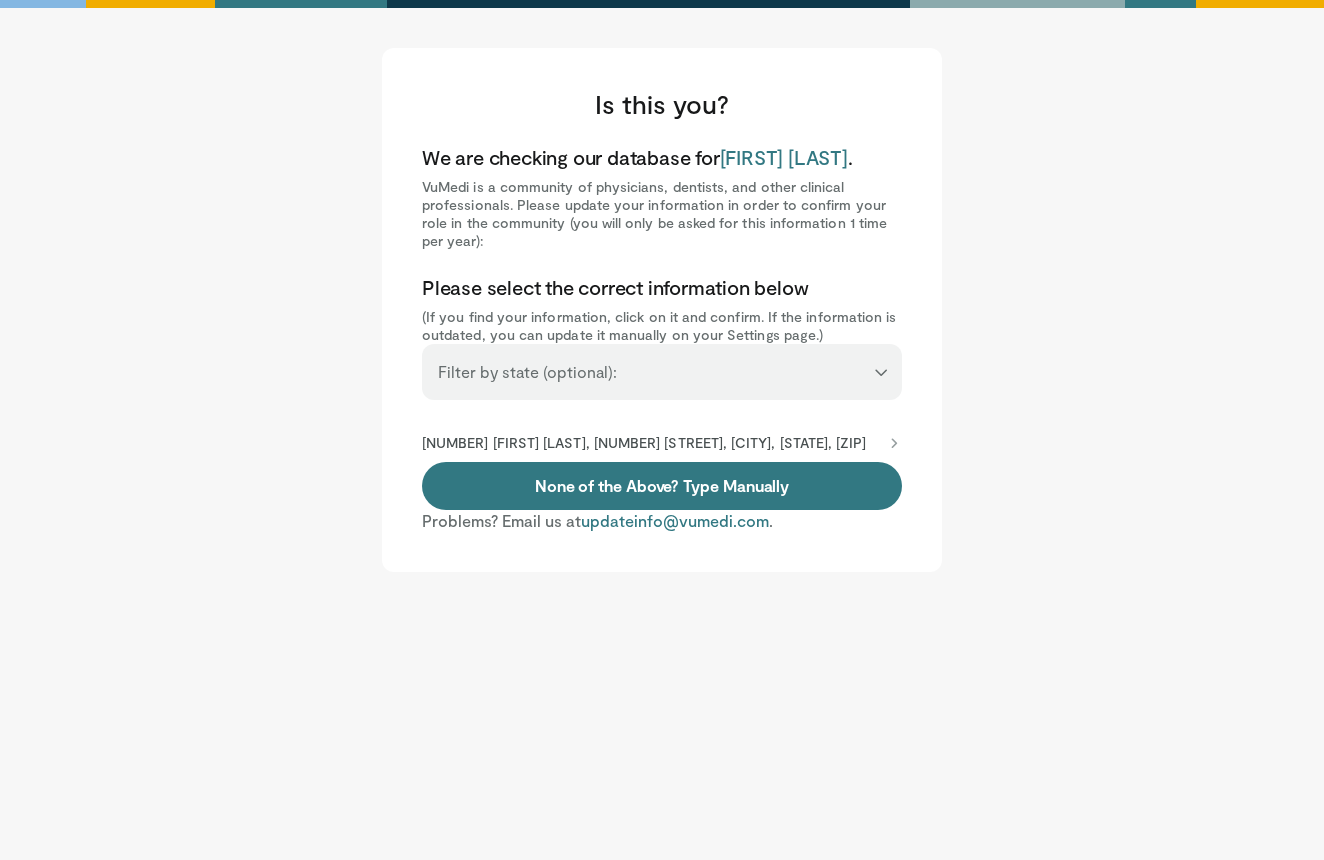 select on "**" 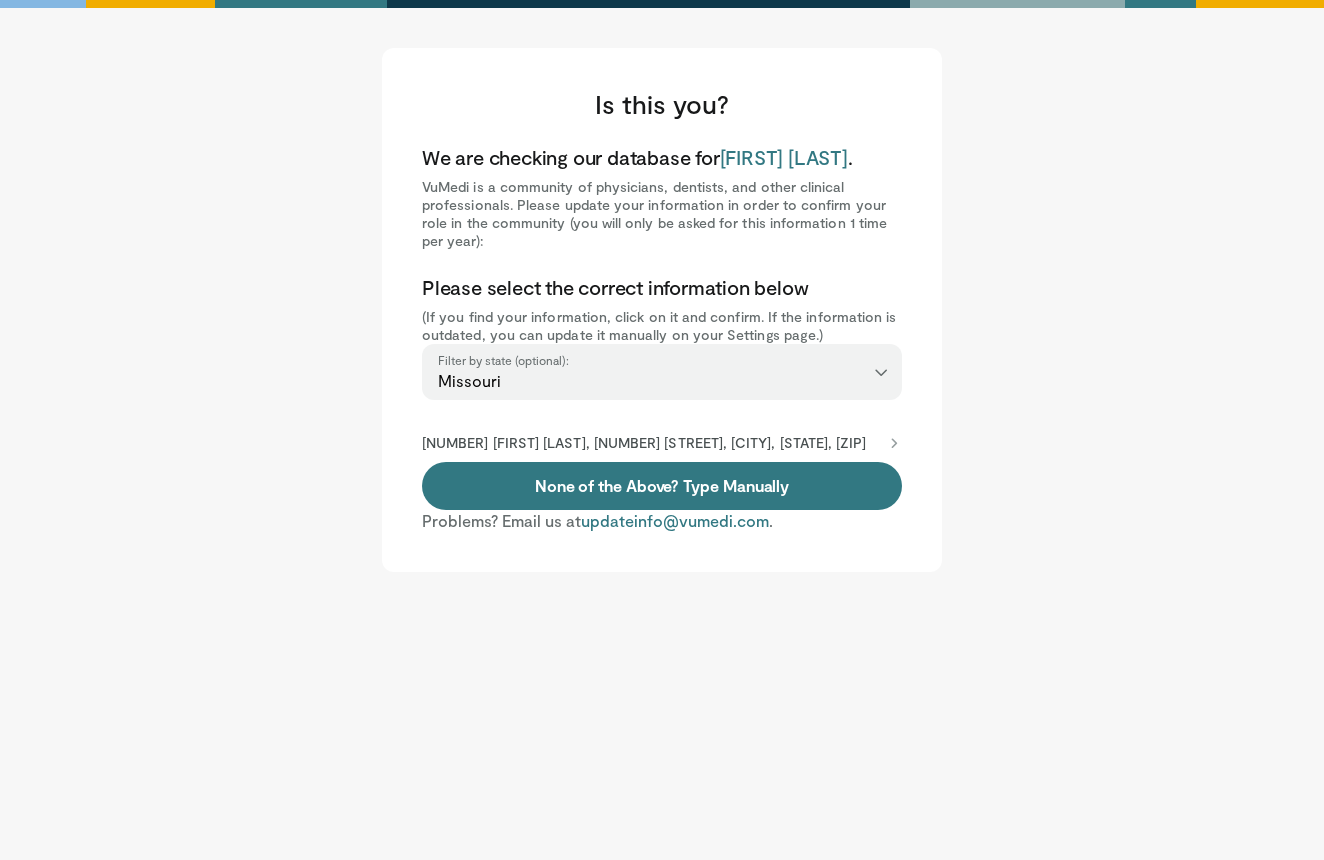 click on "1174666044 Shahid Insaf, 500 W. Main Street, Branson,  MO, 65616-2201" at bounding box center [644, 443] 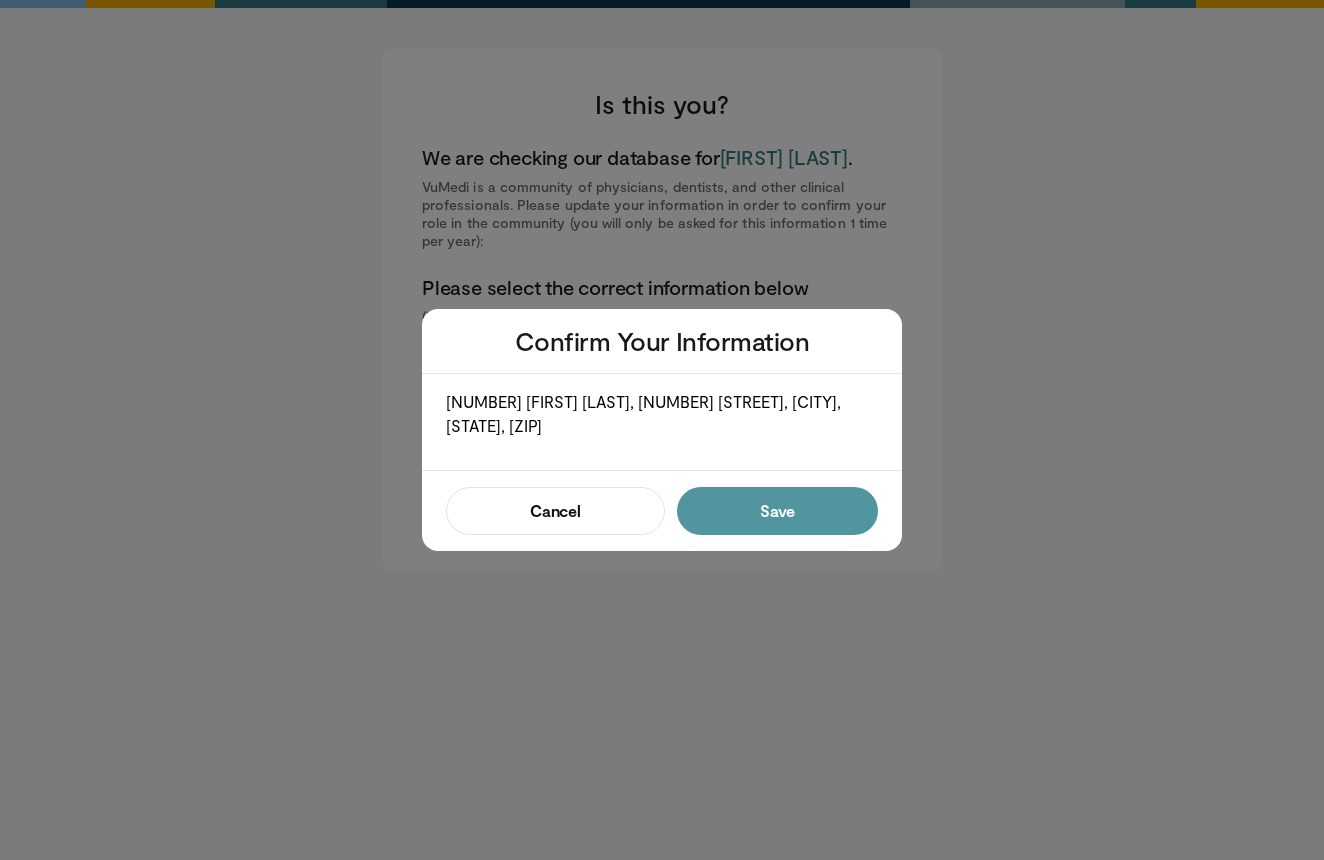 click on "Save" at bounding box center (777, 511) 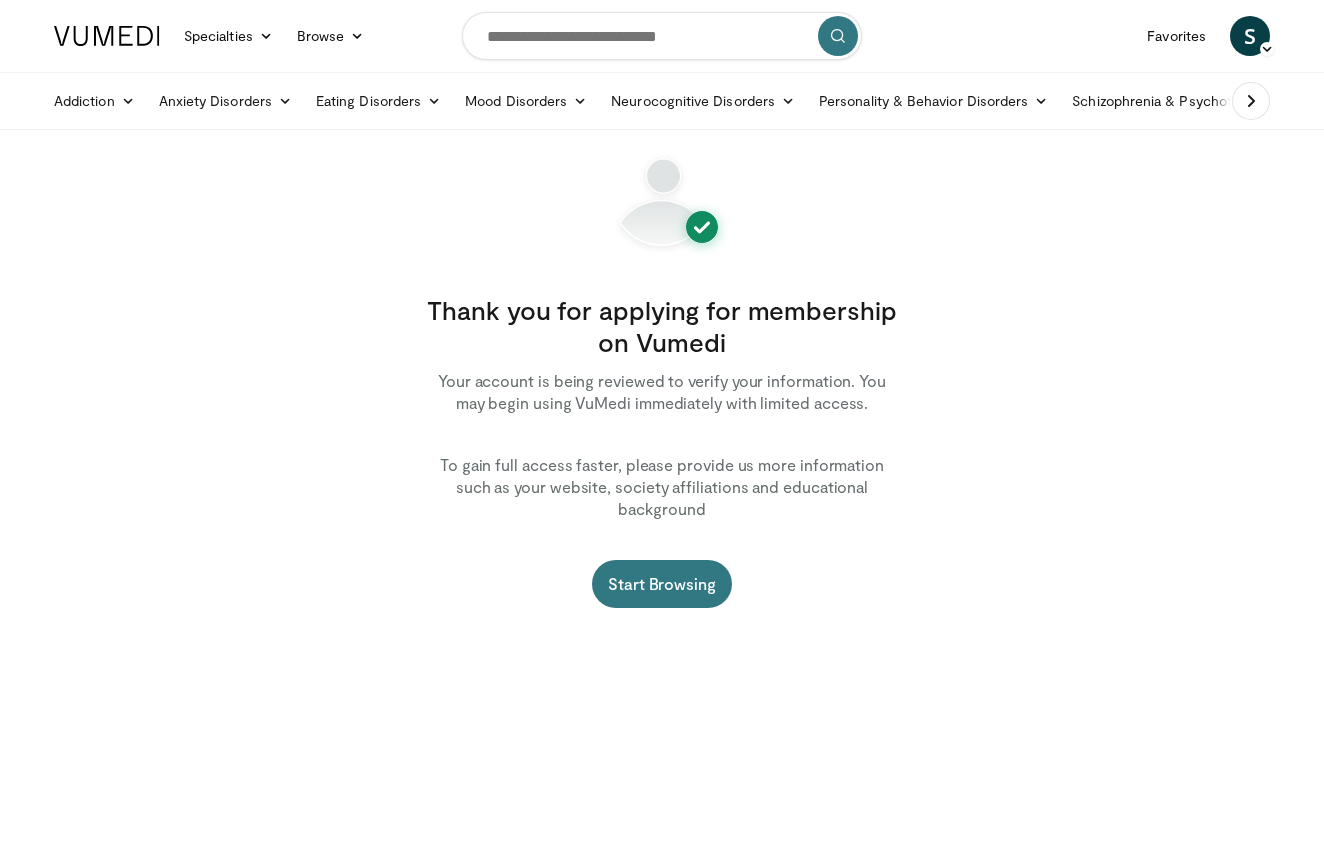scroll, scrollTop: 0, scrollLeft: 0, axis: both 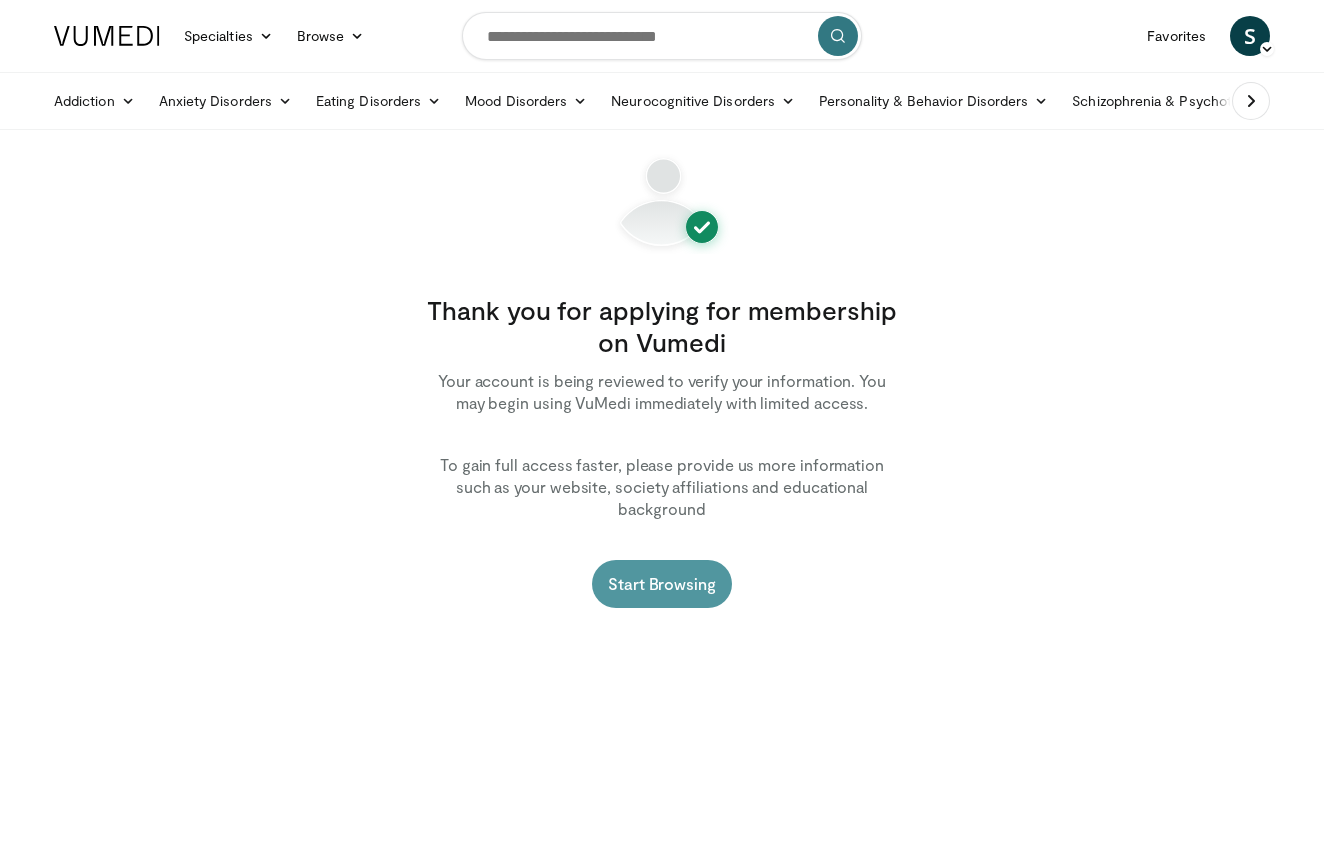 click on "Start Browsing" at bounding box center [662, 584] 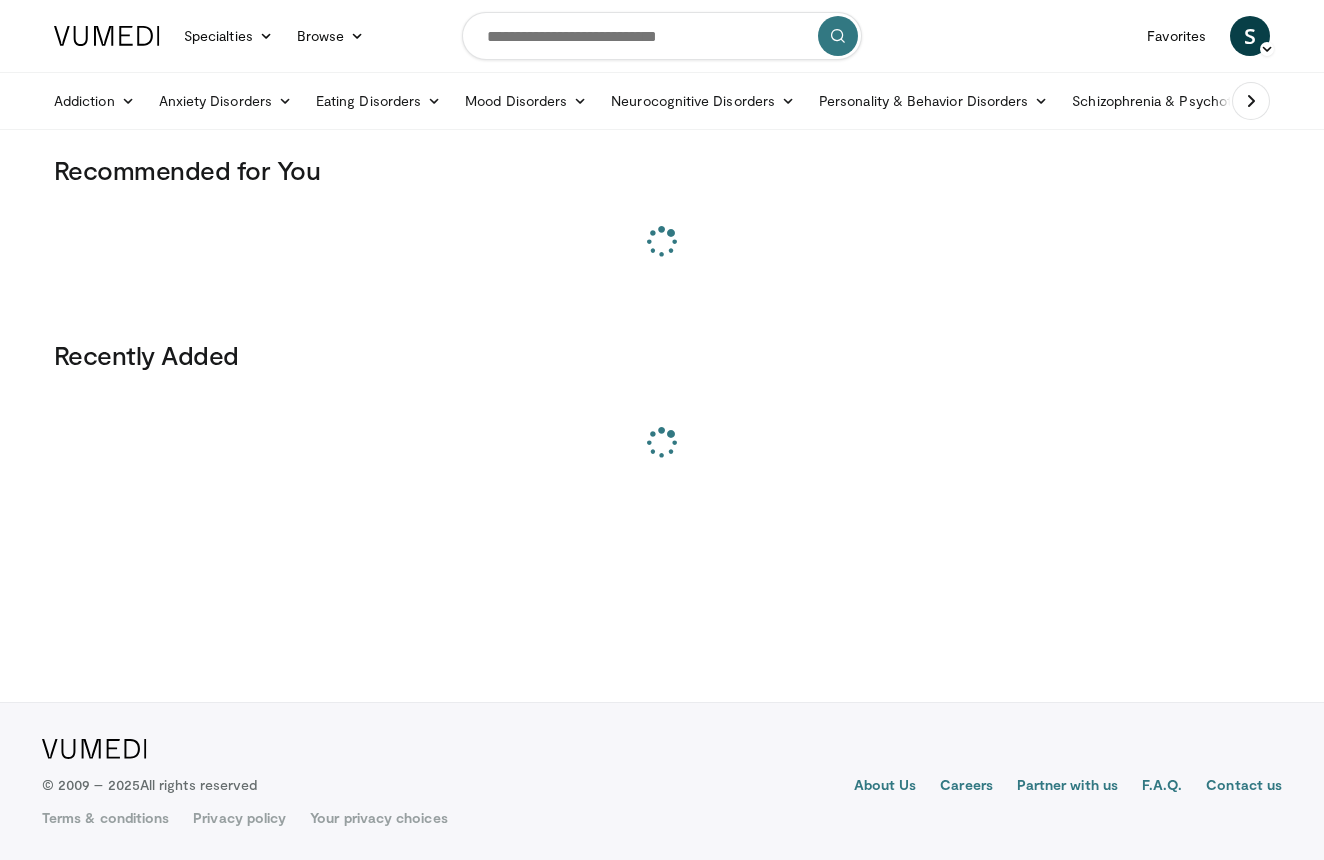 scroll, scrollTop: 0, scrollLeft: 0, axis: both 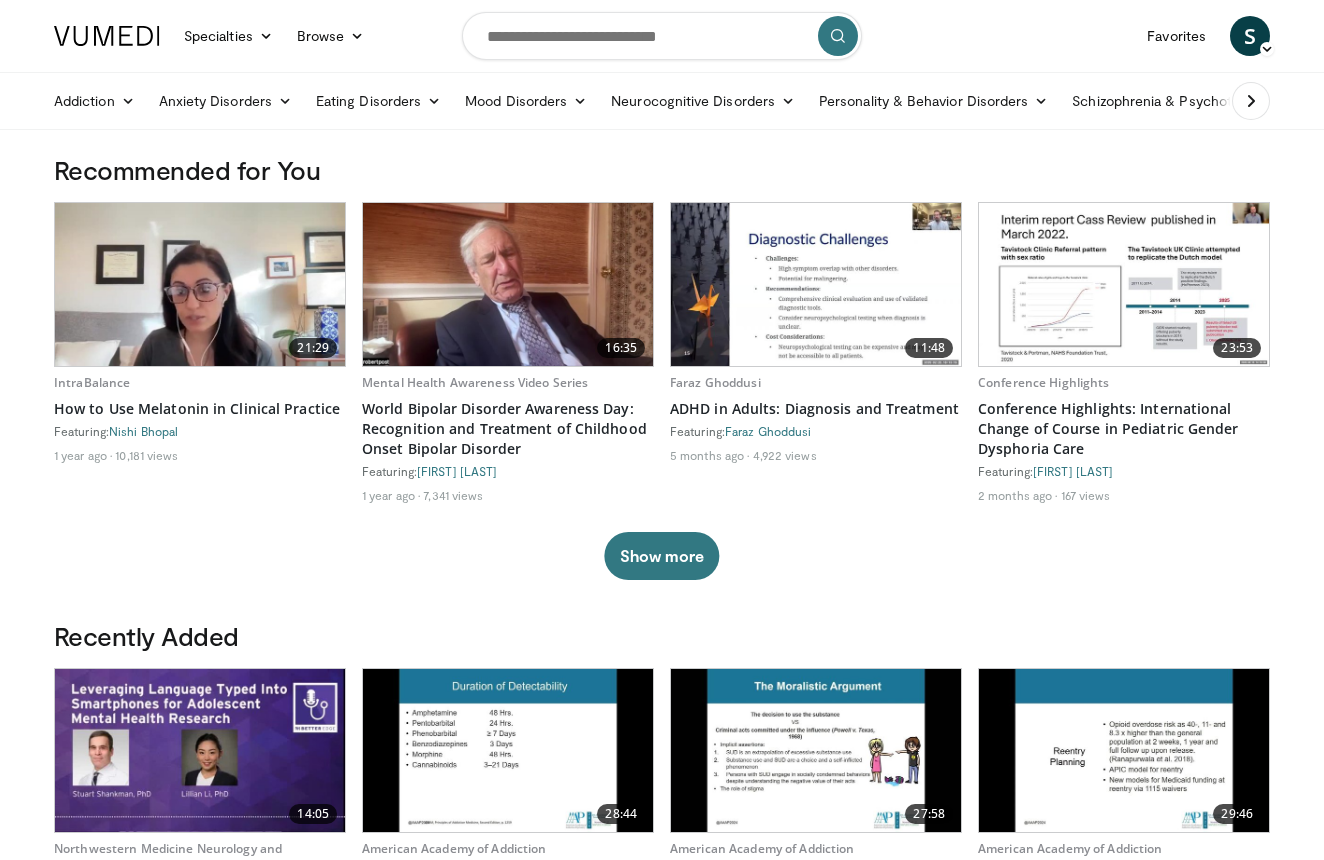 click on "Specialties
Adult & Family Medicine
Allergy, Asthma, Immunology
Anesthesiology
Cardiology
Dental
Dermatology
Endocrinology
Gastroenterology & Hepatology
General Surgery
Hematology & Oncology
Infectious Disease
Nephrology
Neurology
Neurosurgery
Obstetrics & Gynecology
Ophthalmology
Oral Maxillofacial
Orthopaedics
Otolaryngology
Pediatrics
Plastic Surgery
Podiatry
Psychiatry
Pulmonology
Radiation Oncology
Radiology
Rheumatology
Urology" at bounding box center (662, 995) 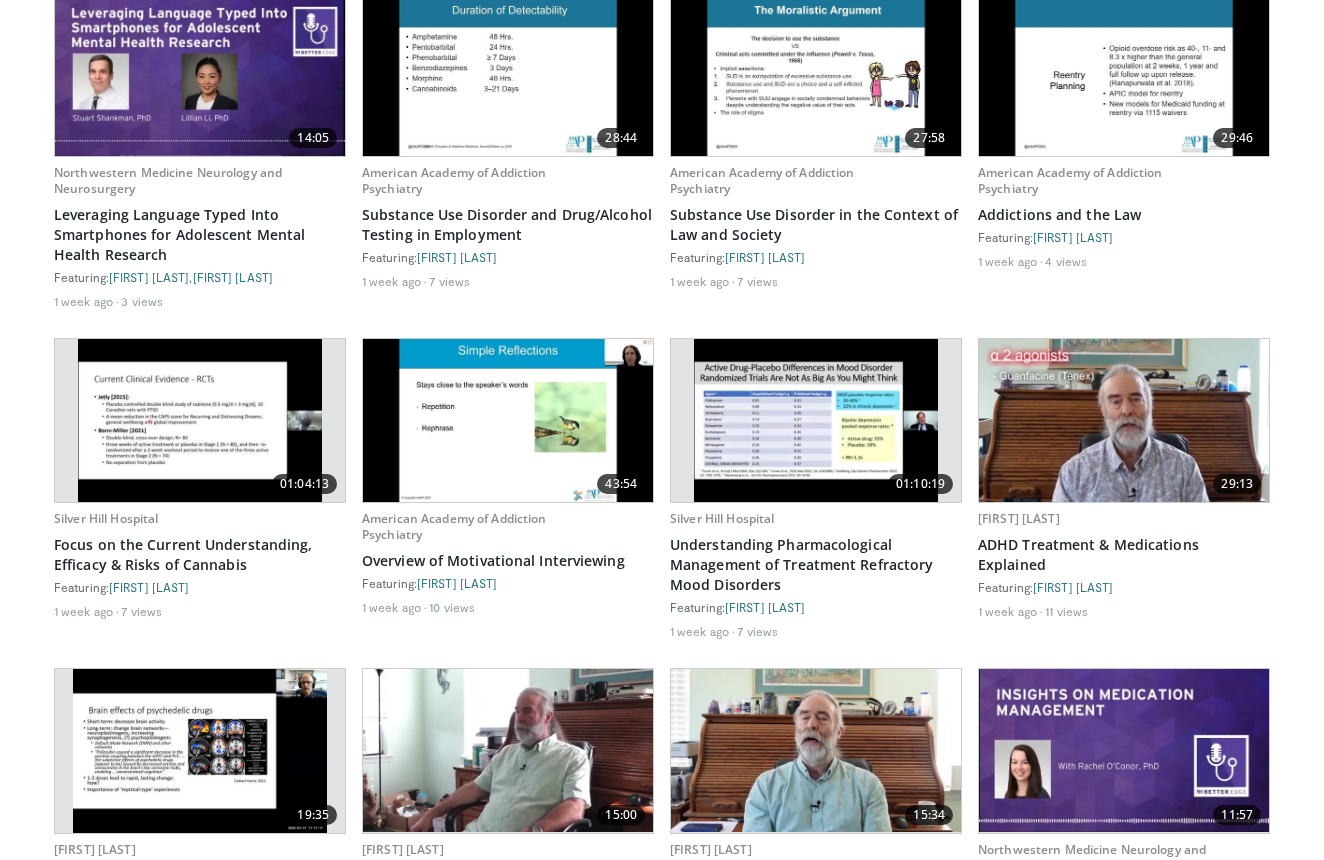 scroll, scrollTop: 678, scrollLeft: 0, axis: vertical 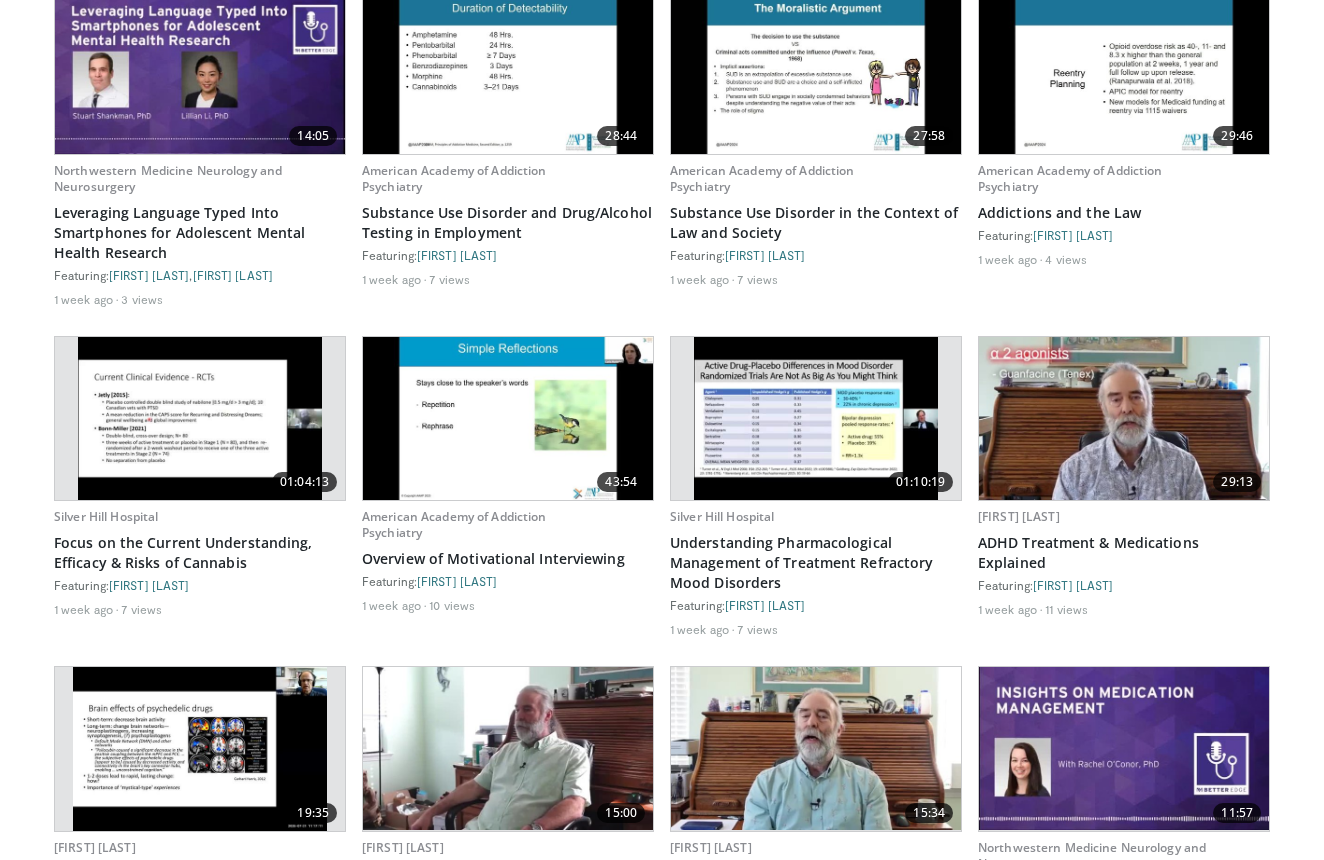 click on "Specialties
Adult & Family Medicine
Allergy, Asthma, Immunology
Anesthesiology
Cardiology
Dental
Dermatology
Endocrinology
Gastroenterology & Hepatology
General Surgery
Hematology & Oncology
Infectious Disease
Nephrology
Neurology
Neurosurgery
Obstetrics & Gynecology
Ophthalmology
Oral Maxillofacial
Orthopaedics
Otolaryngology
Pediatrics
Plastic Surgery
Podiatry
Psychiatry
Pulmonology
Radiation Oncology
Radiology
Rheumatology
Urology" at bounding box center (662, 317) 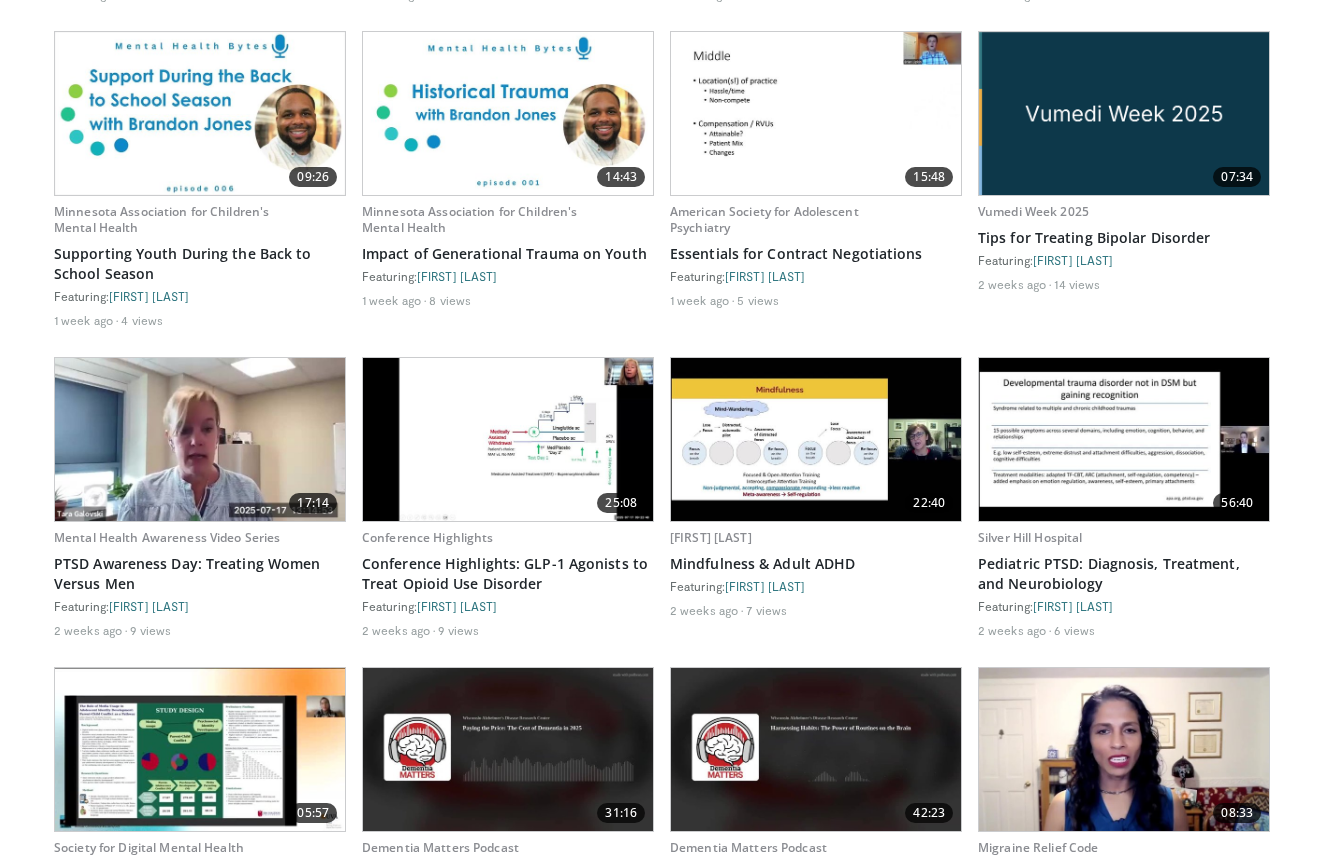 scroll, scrollTop: 2652, scrollLeft: 0, axis: vertical 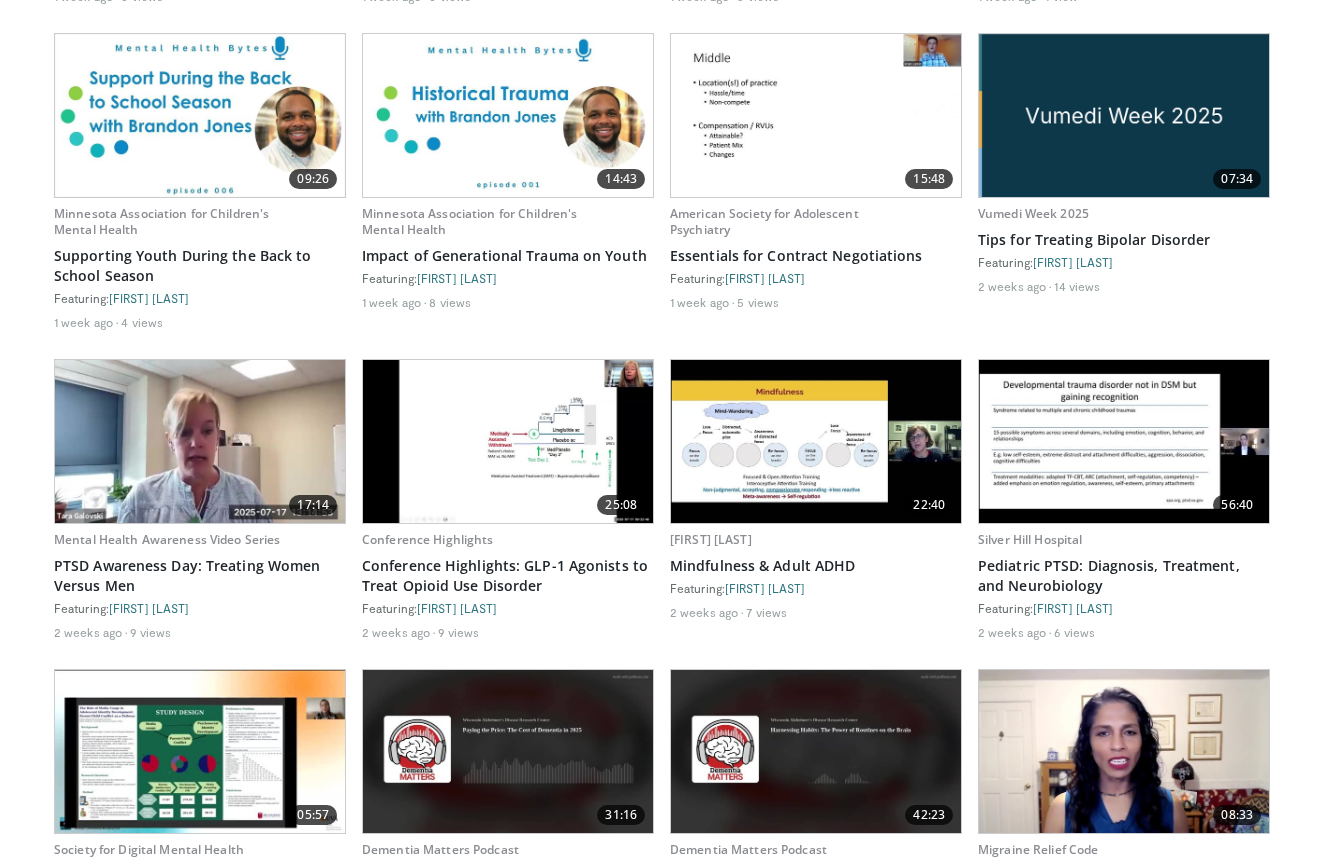 click at bounding box center (508, 441) 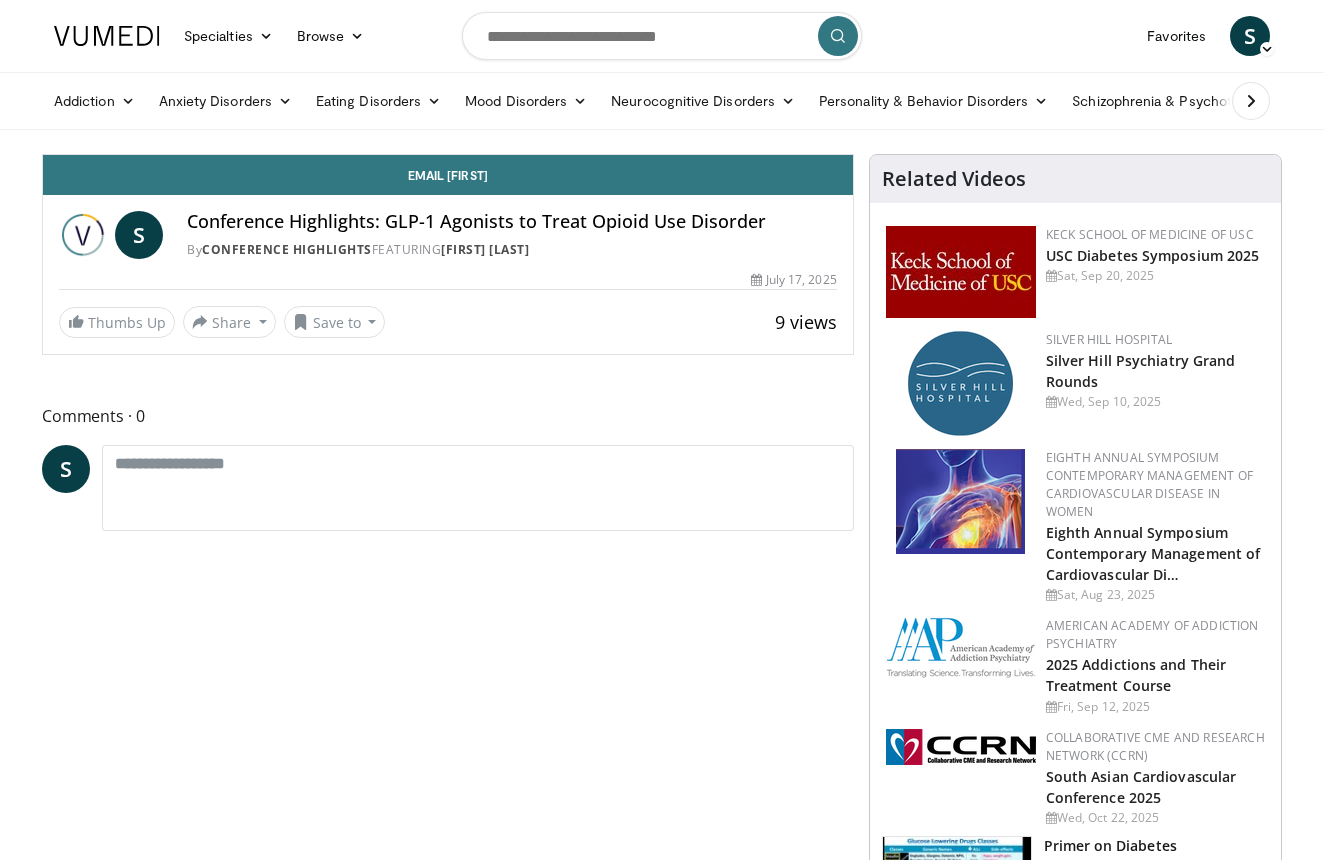 scroll, scrollTop: 0, scrollLeft: 0, axis: both 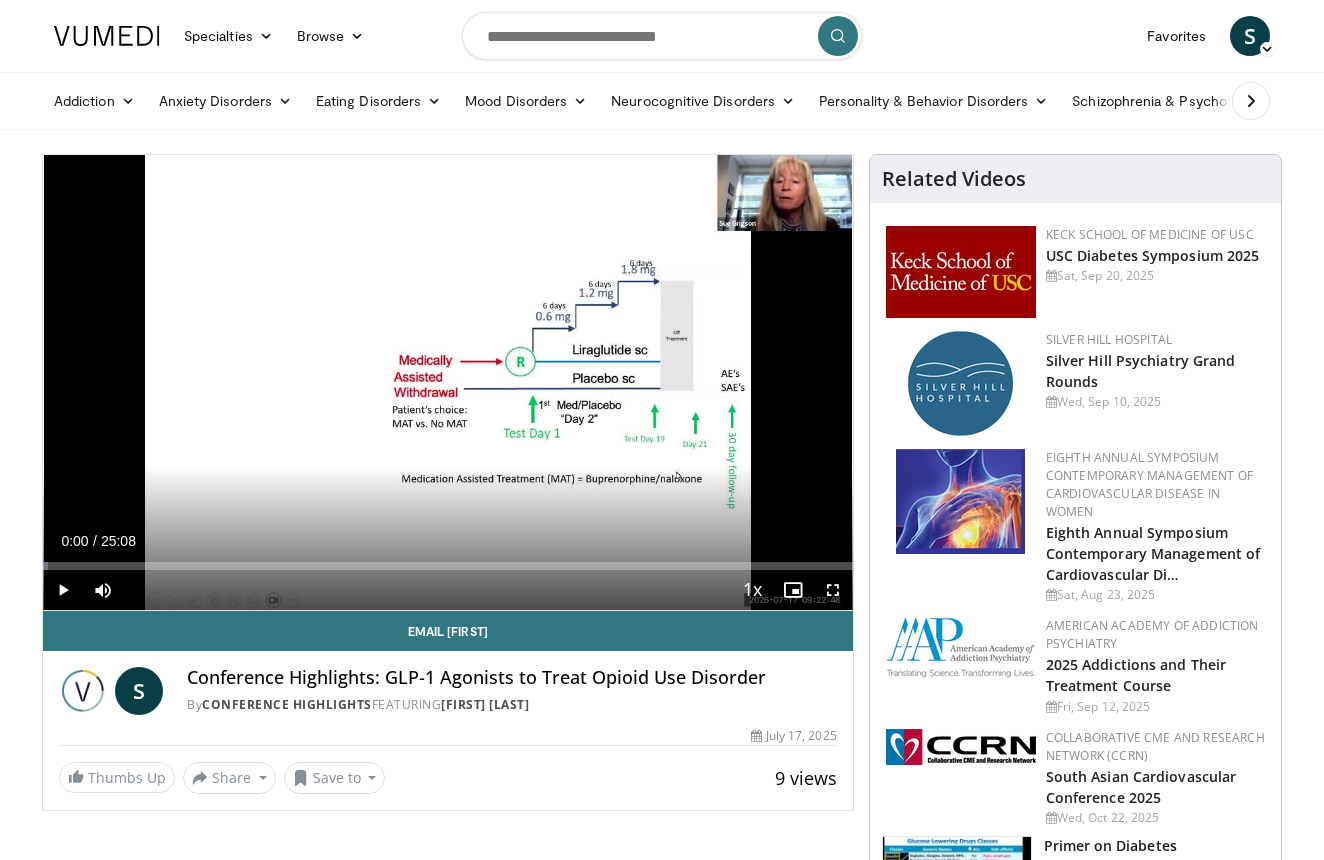 click on "Conference Highlights: GLP-1 Agonists to Treat Opioid Use Disorder" at bounding box center [512, 678] 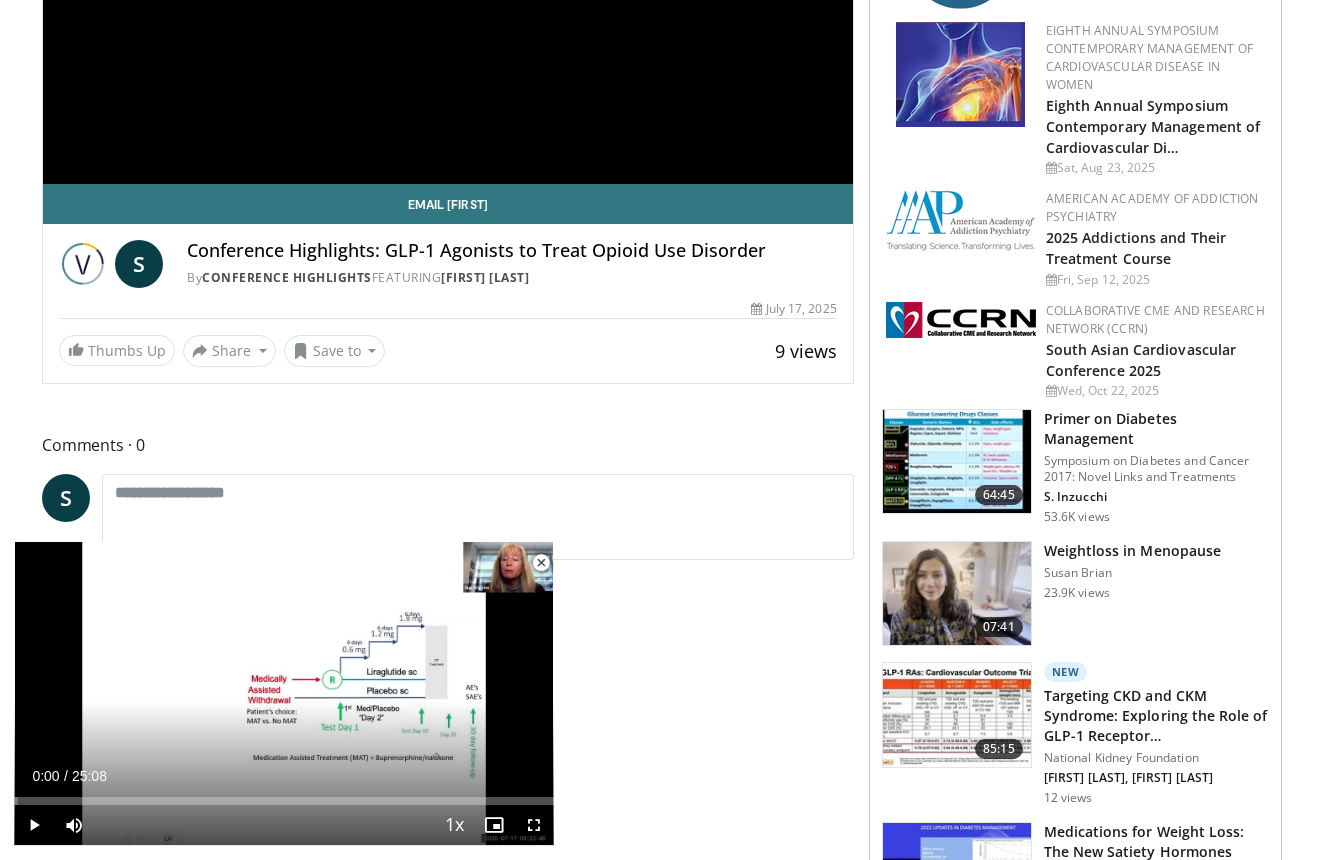 scroll, scrollTop: 463, scrollLeft: 0, axis: vertical 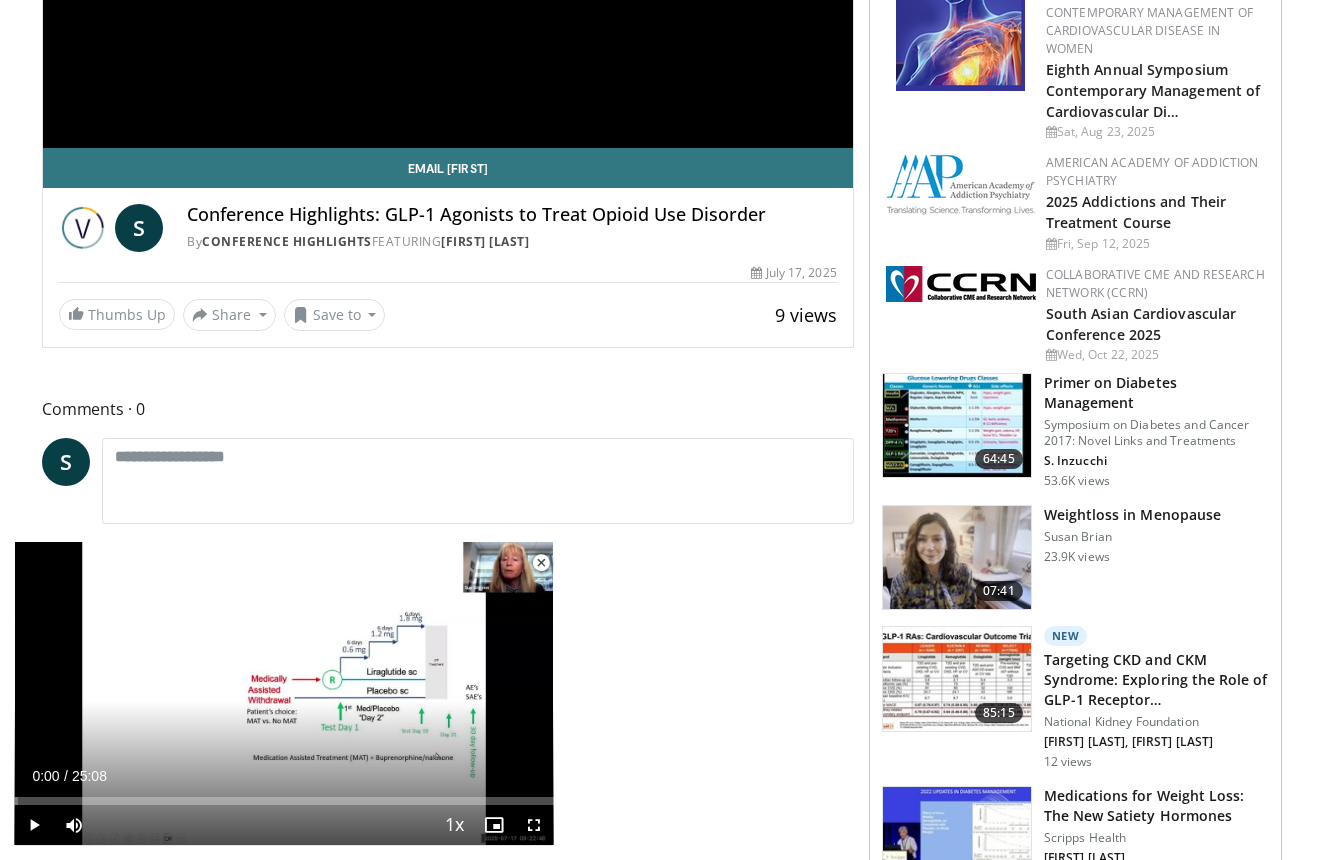 click at bounding box center (541, 563) 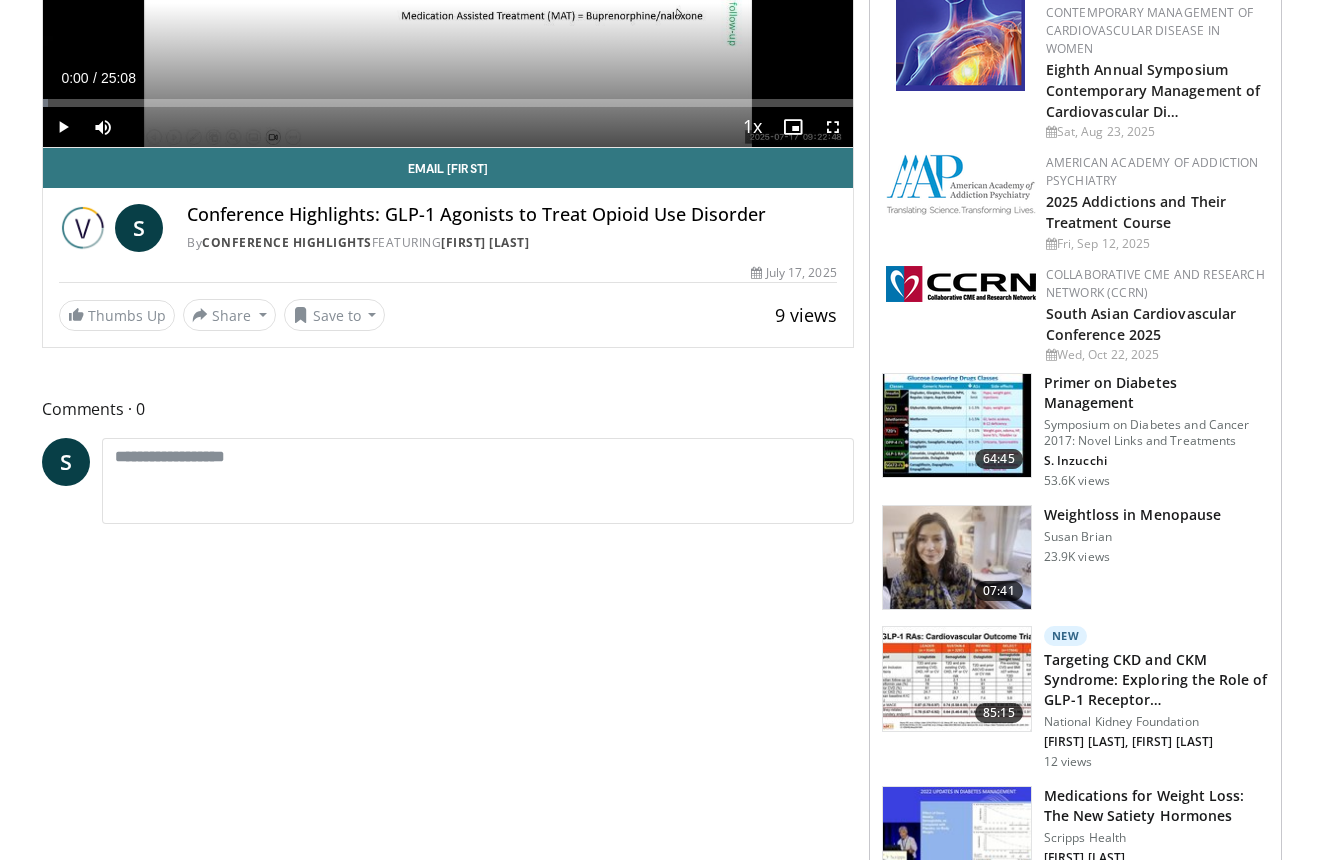 click on "Conference Highlights: GLP-1 Agonists to Treat Opioid Use Disorder
By
Conference Highlights
FEATURING
[FIRST] [LAST]" at bounding box center [512, 228] 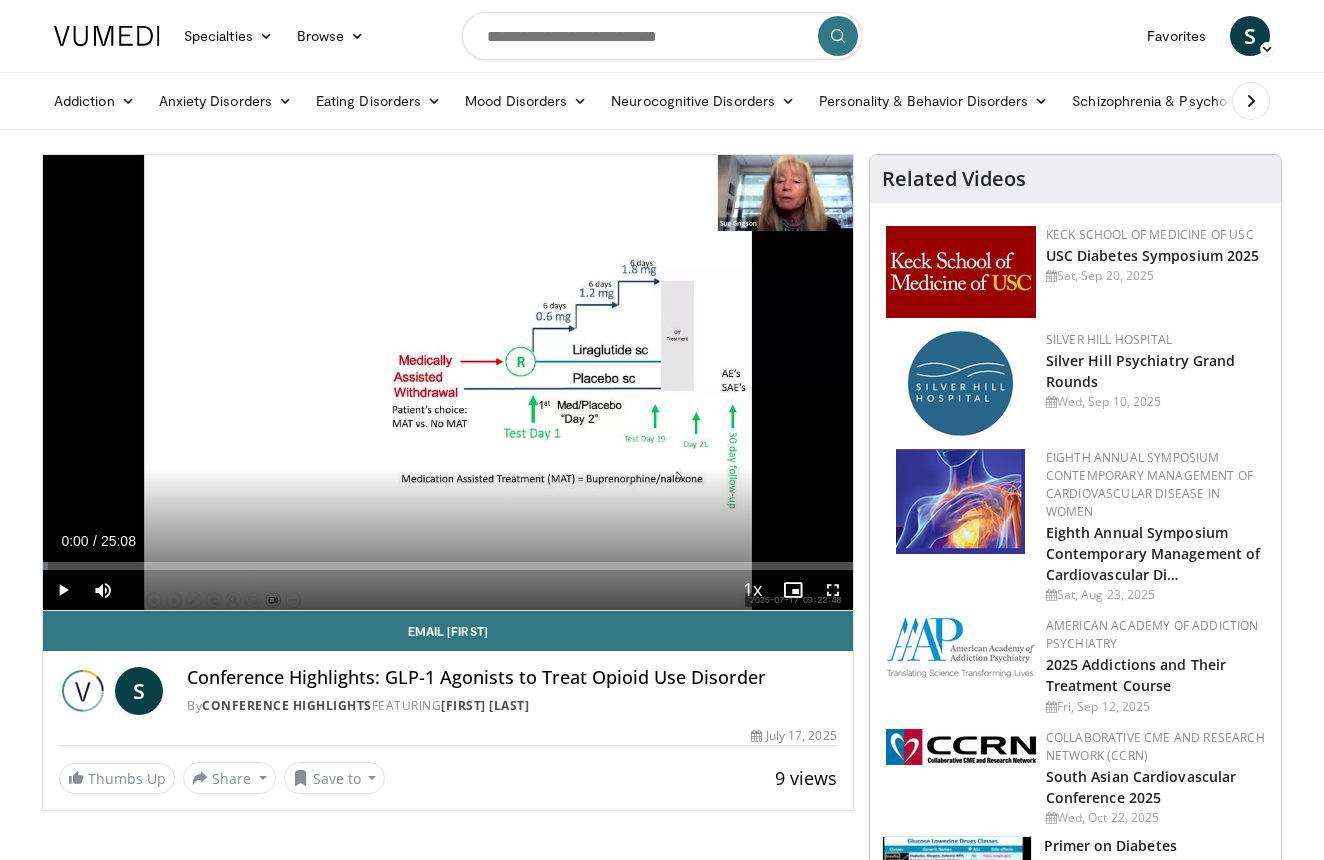 scroll, scrollTop: 0, scrollLeft: 0, axis: both 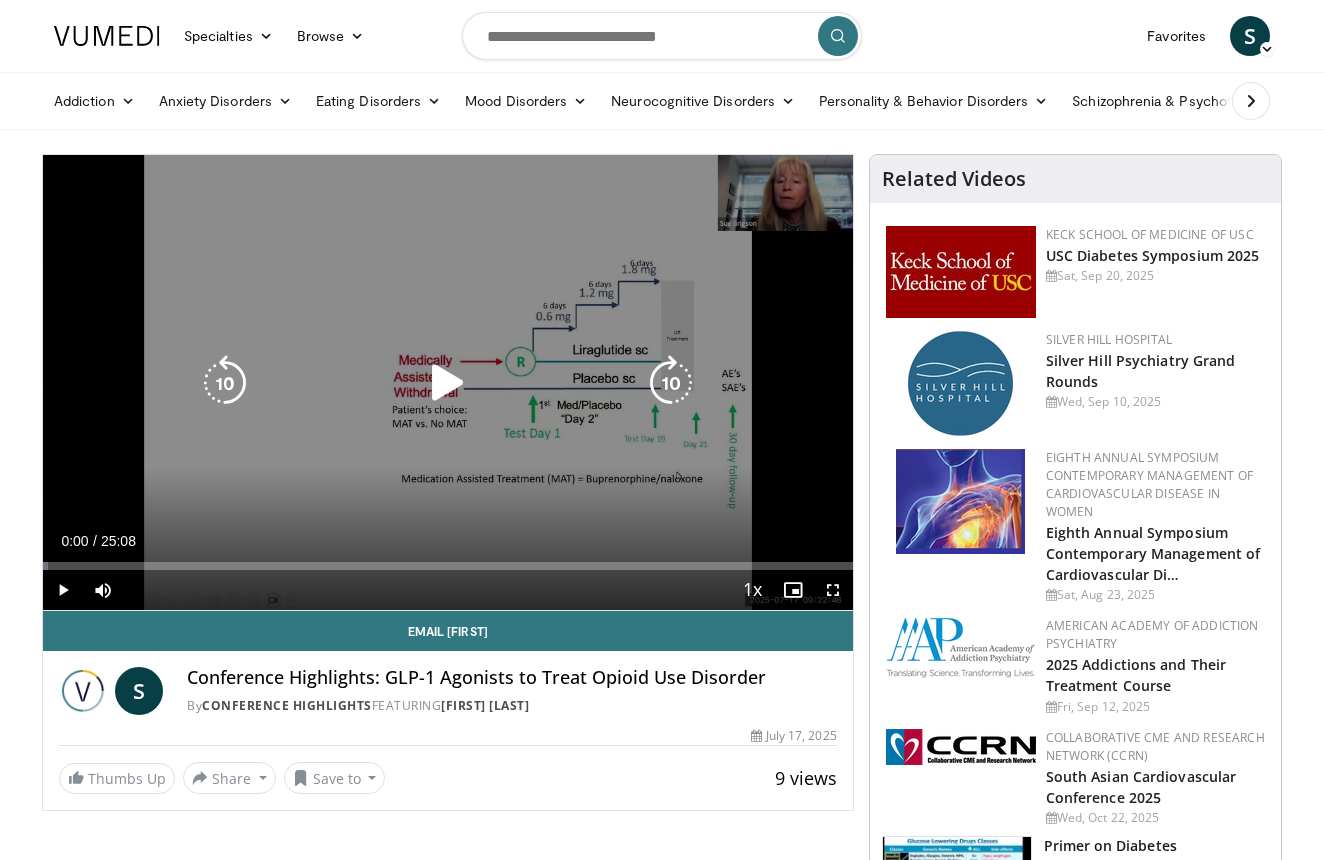click at bounding box center [448, 383] 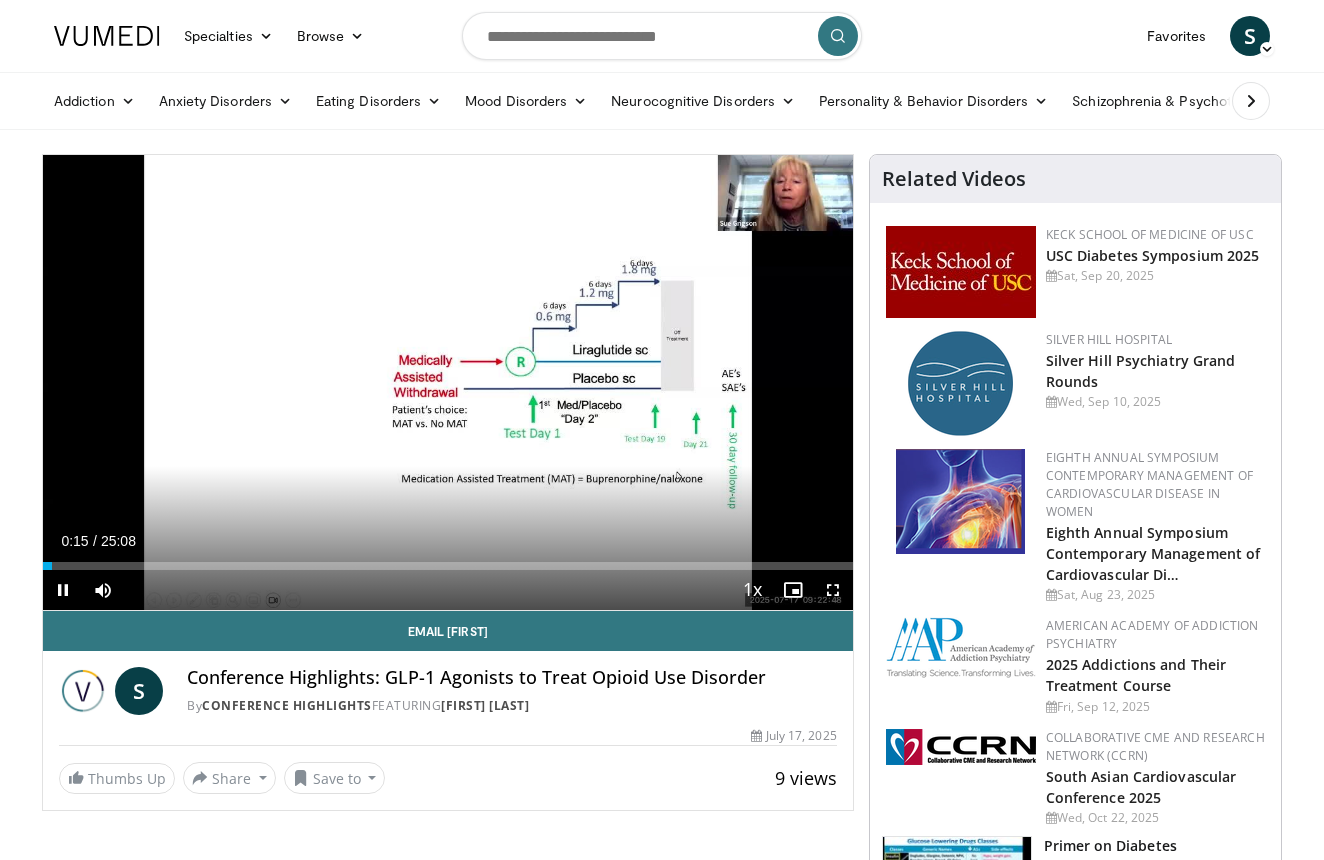 click at bounding box center (833, 590) 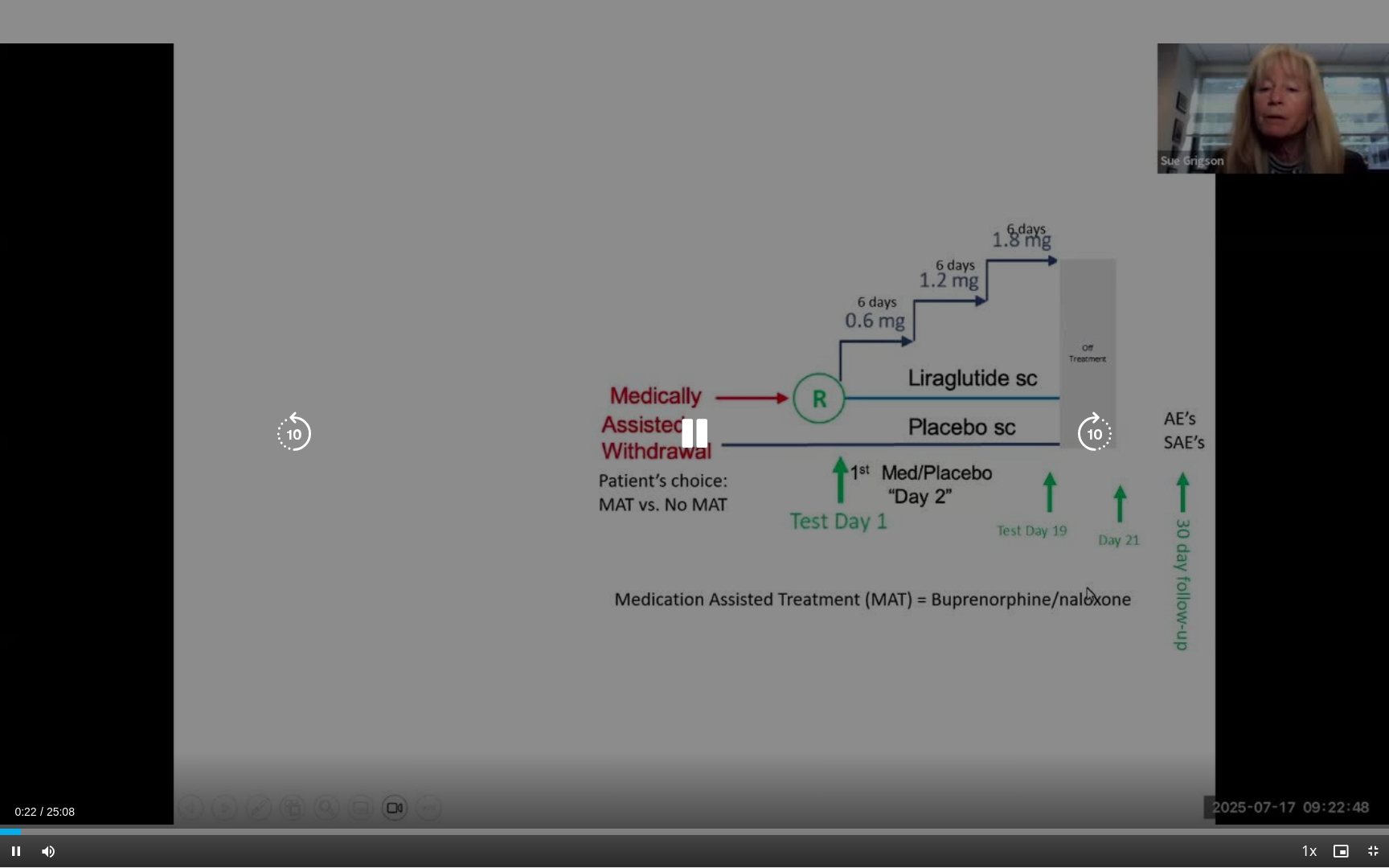 click on "10 seconds
Tap to unmute" at bounding box center [694, 433] 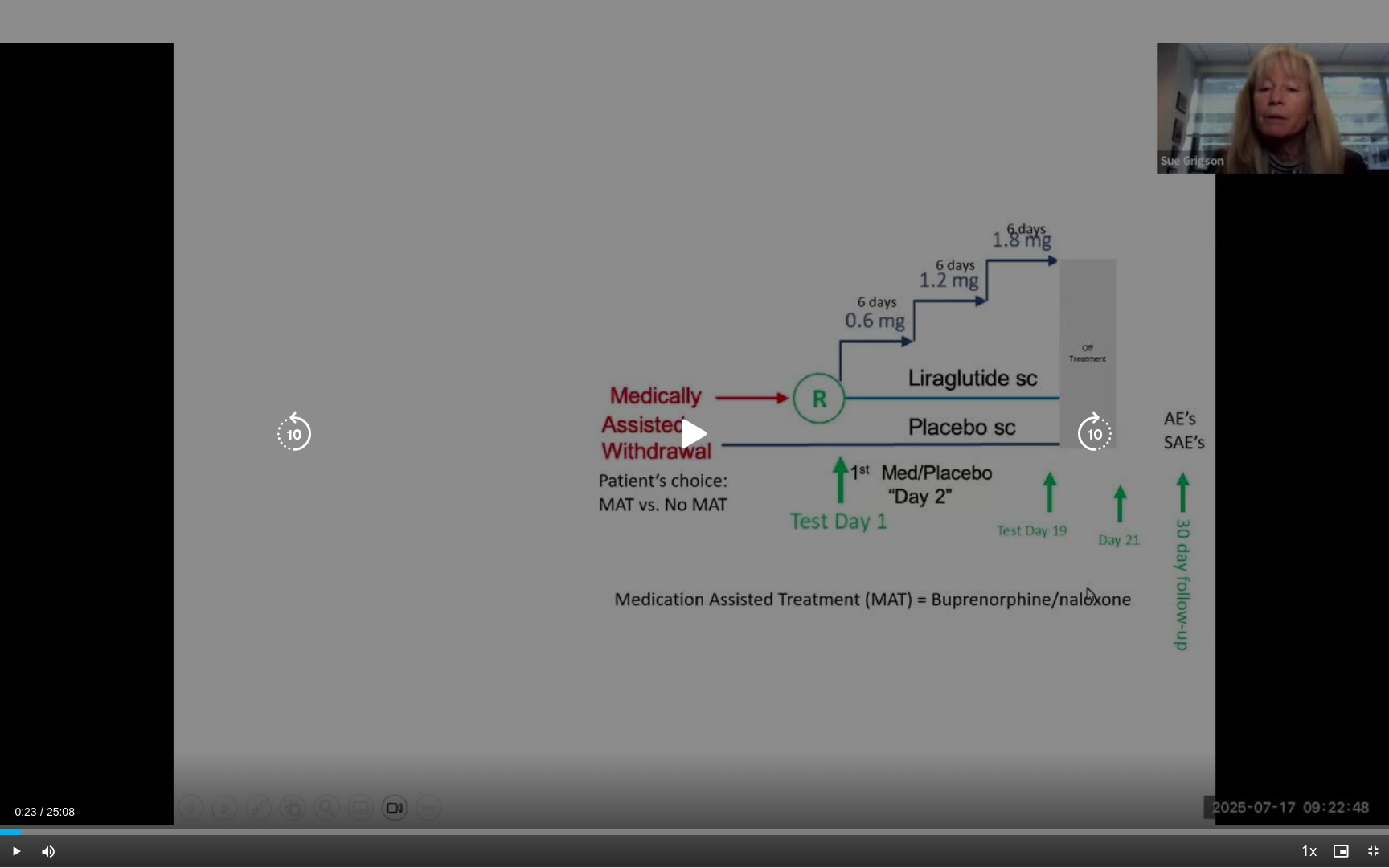 click on "10 seconds
Tap to unmute" at bounding box center (694, 433) 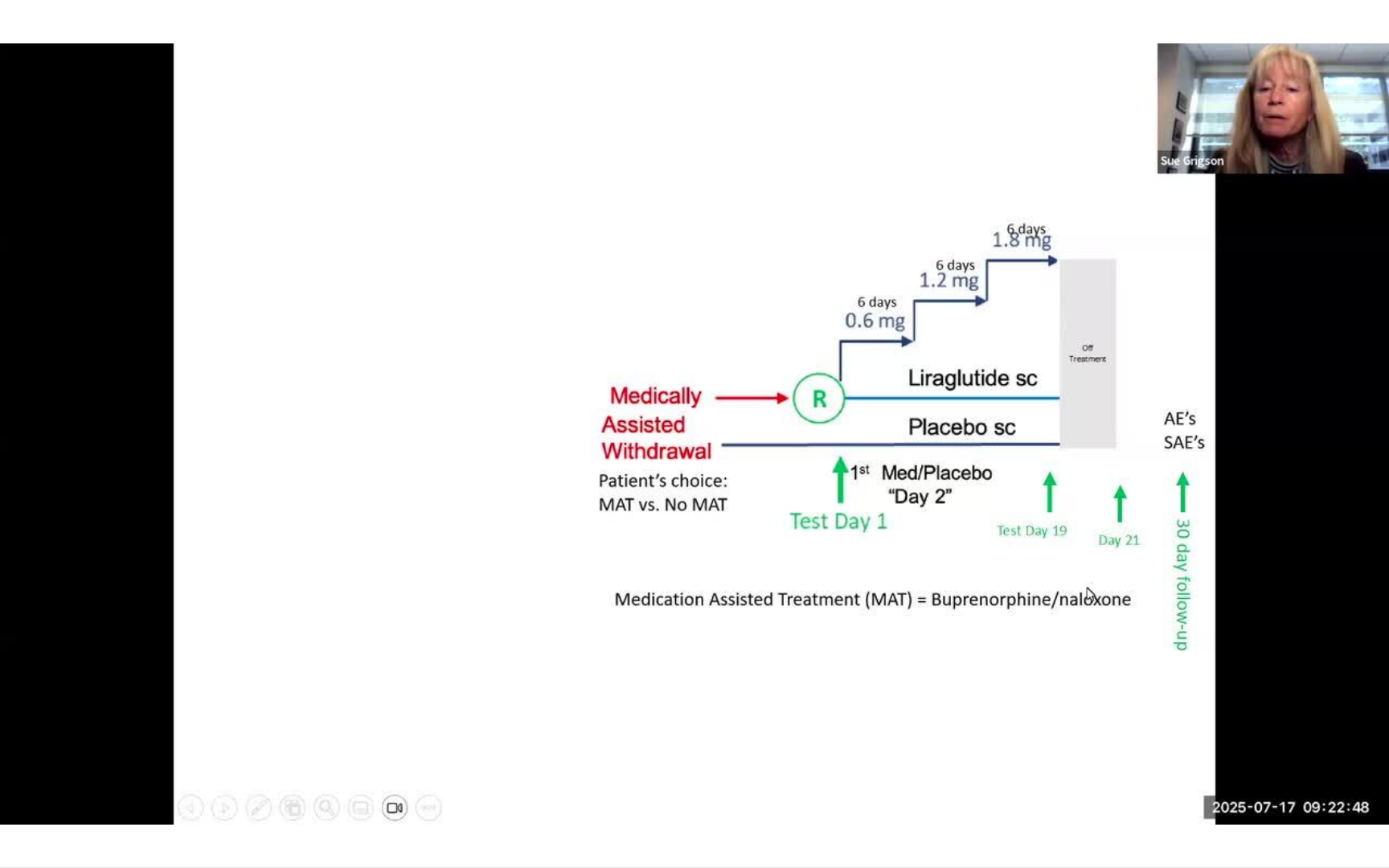 click on "10 seconds
Tap to unmute" at bounding box center (694, 433) 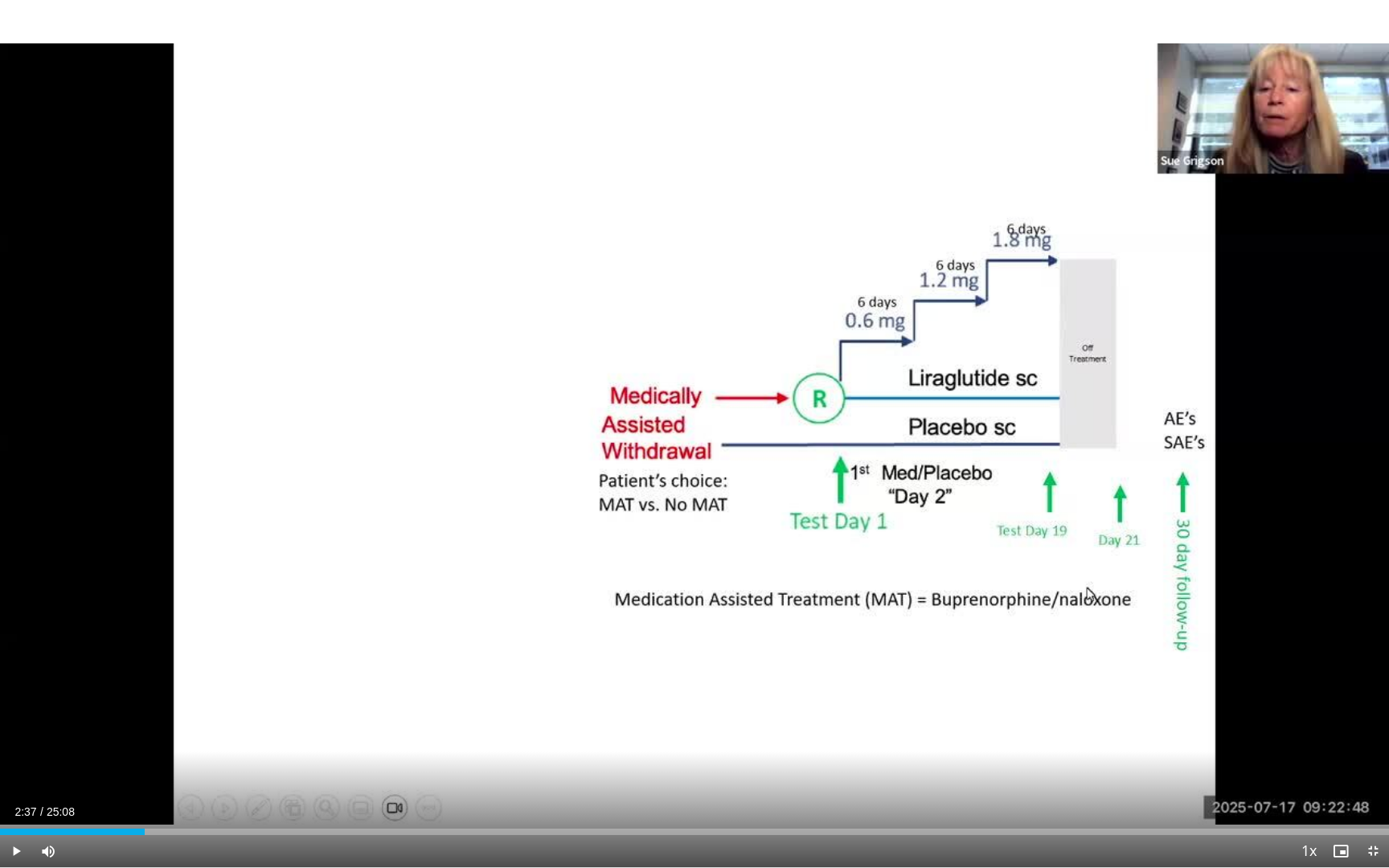 click on "10 seconds
Tap to unmute" at bounding box center (694, 433) 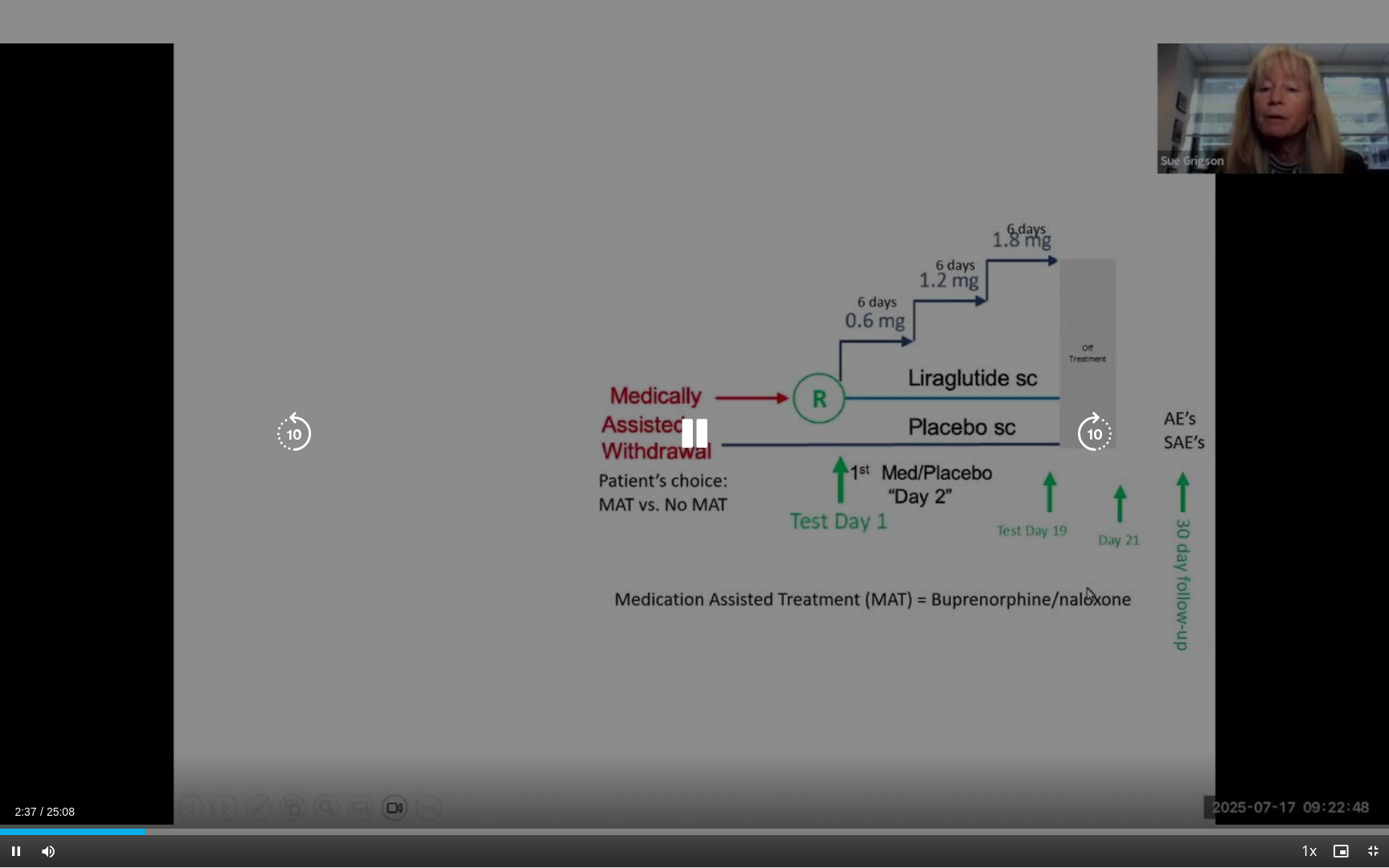 click on "10 seconds
Tap to unmute" at bounding box center (694, 433) 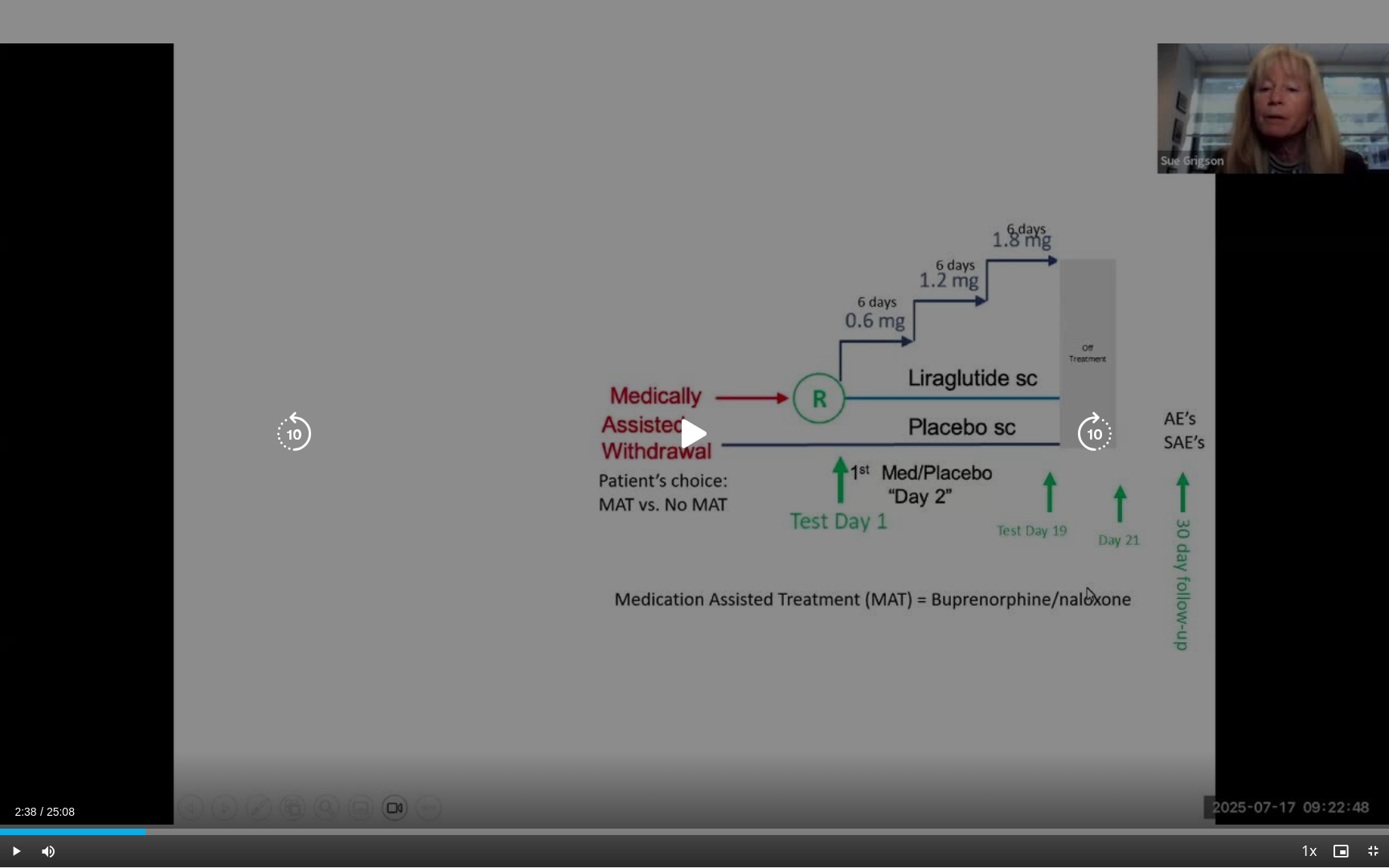 click on "10 seconds
Tap to unmute" at bounding box center [694, 433] 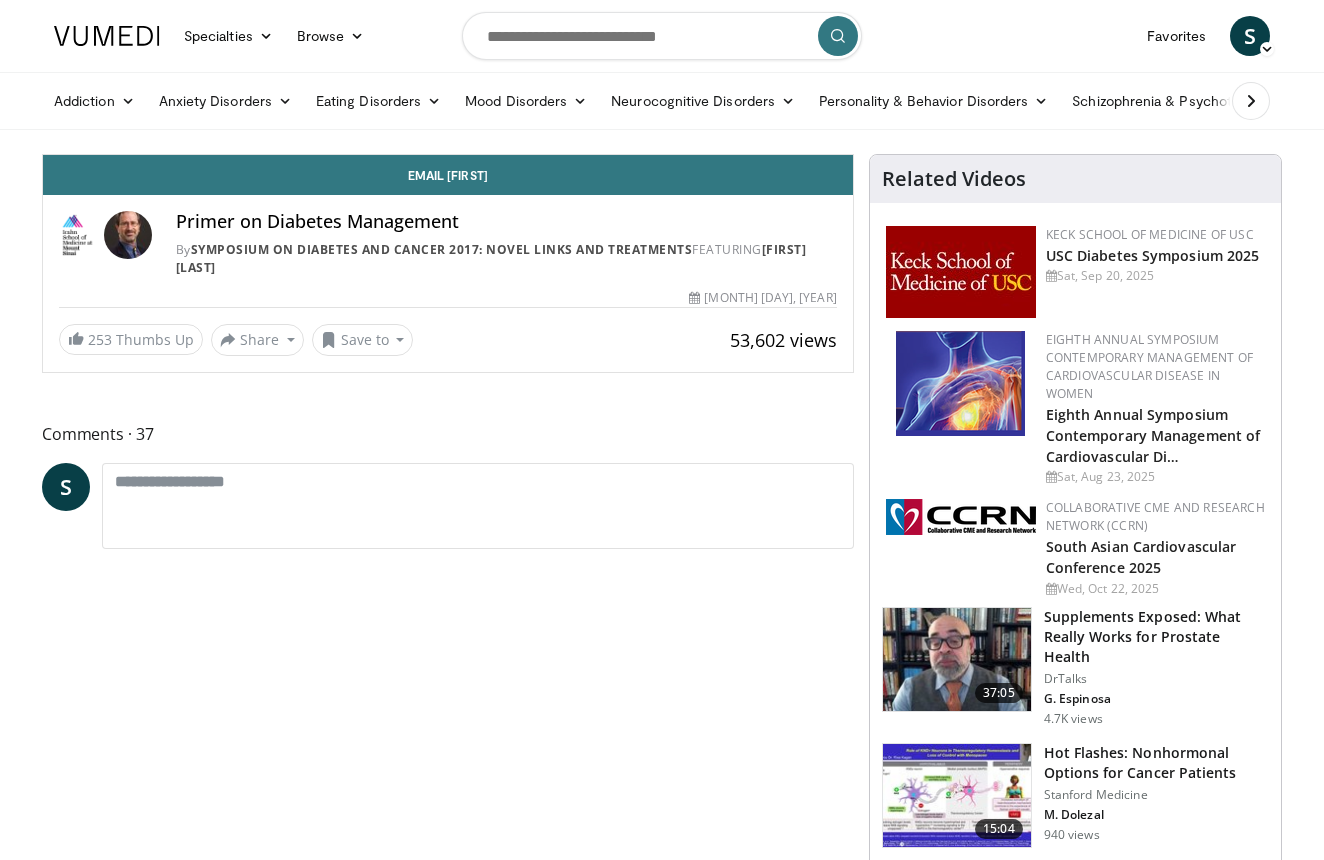scroll, scrollTop: 0, scrollLeft: 0, axis: both 